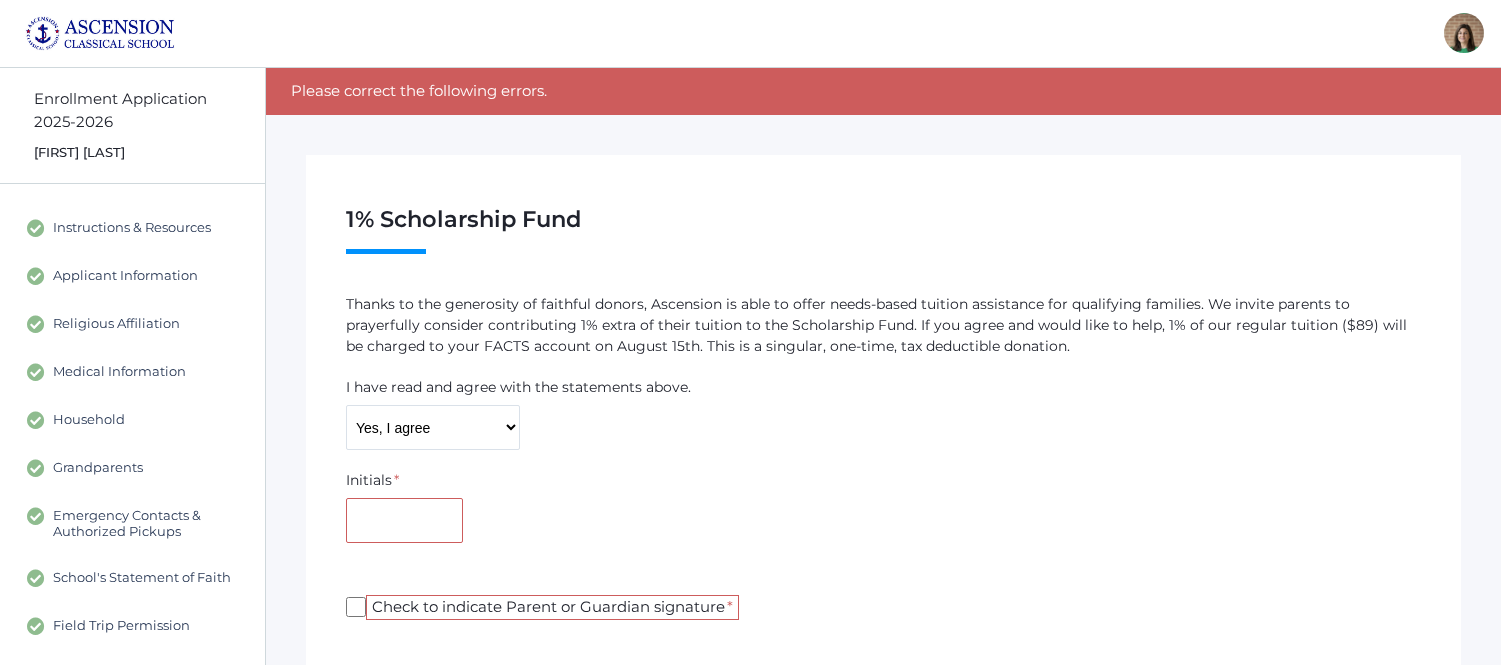 scroll, scrollTop: 334, scrollLeft: 0, axis: vertical 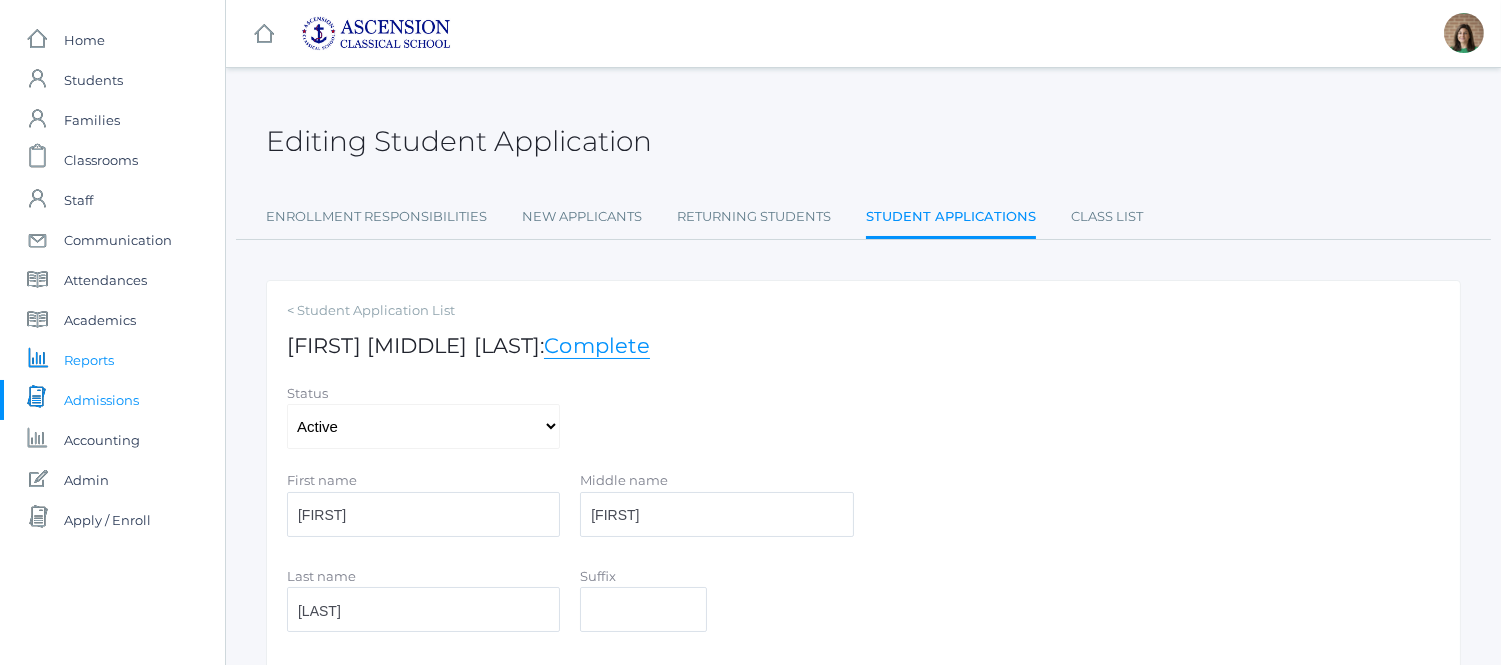 click on "Reports" at bounding box center (89, 360) 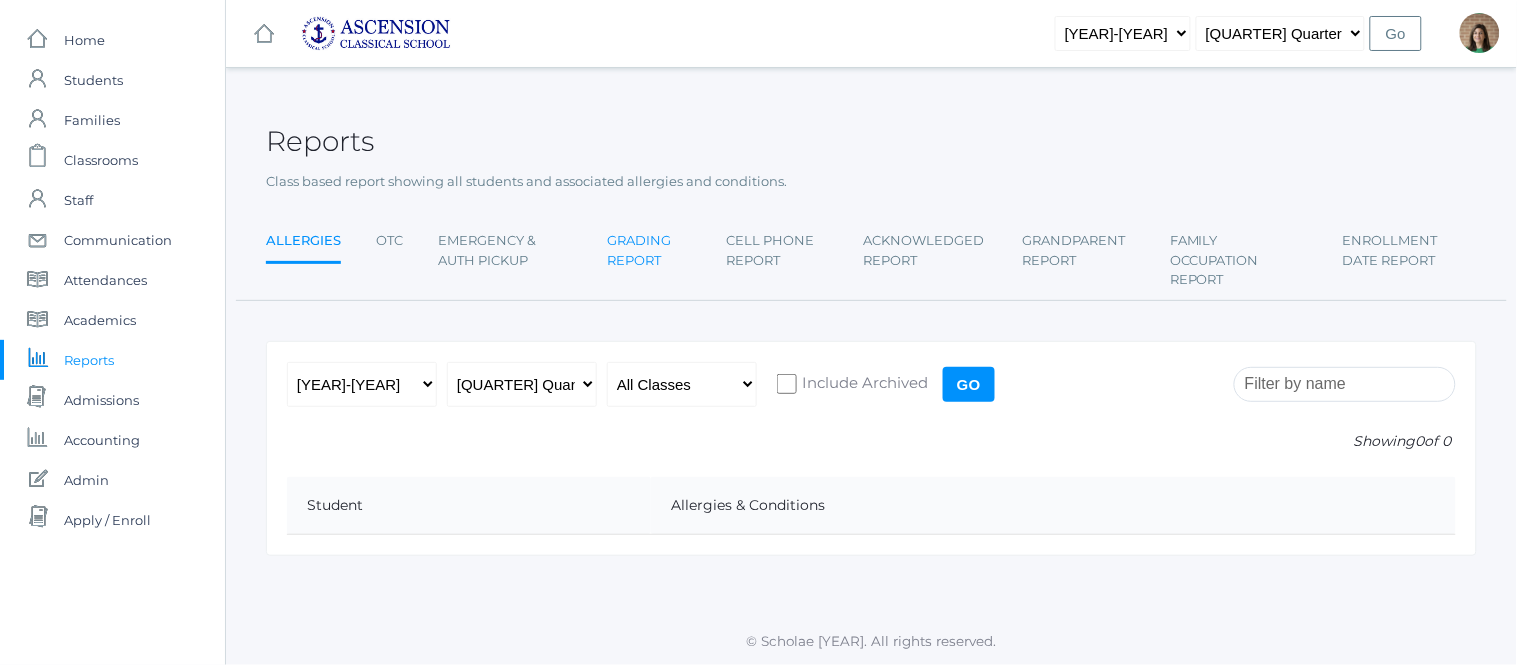 click on "Grading Report" at bounding box center (649, 250) 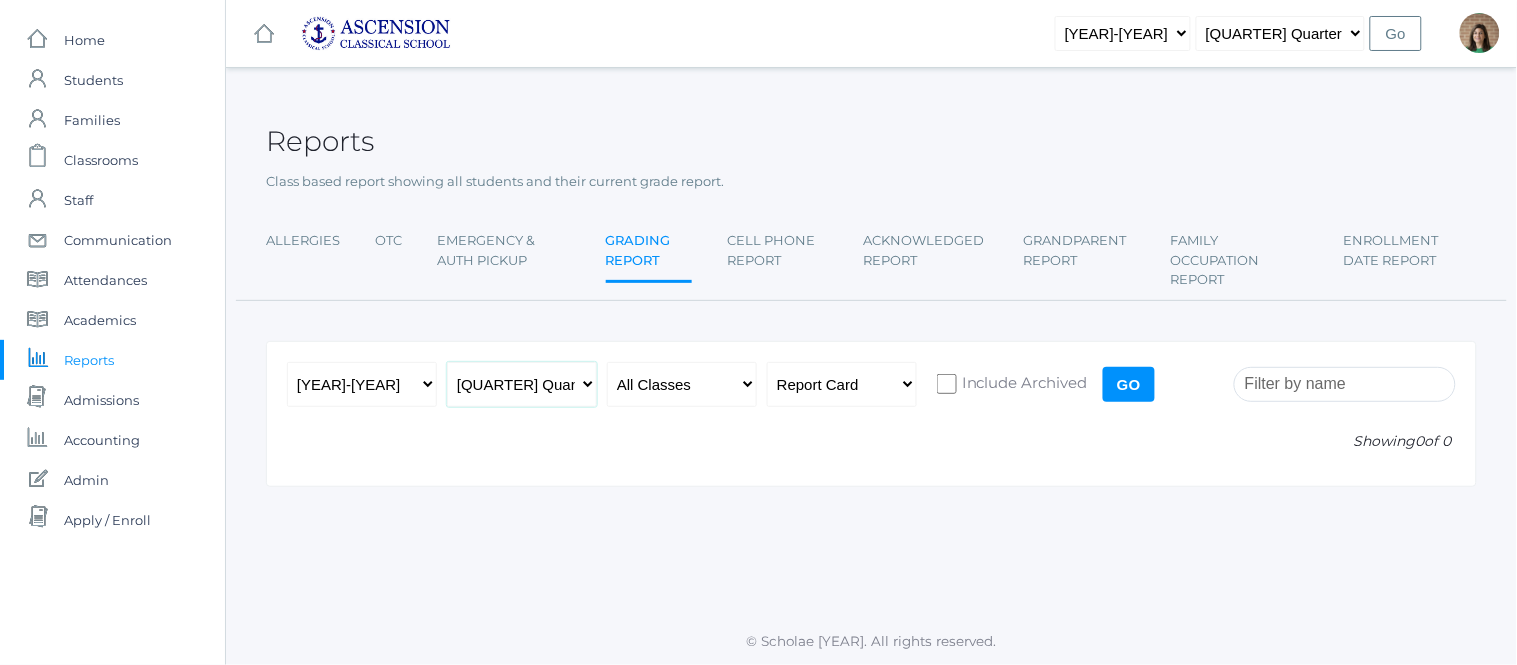 click on "[QUARTER] Quarter
[QUARTER] Quarter
[QUARTER] Quarter
[QUARTER] Quarter" at bounding box center (522, 384) 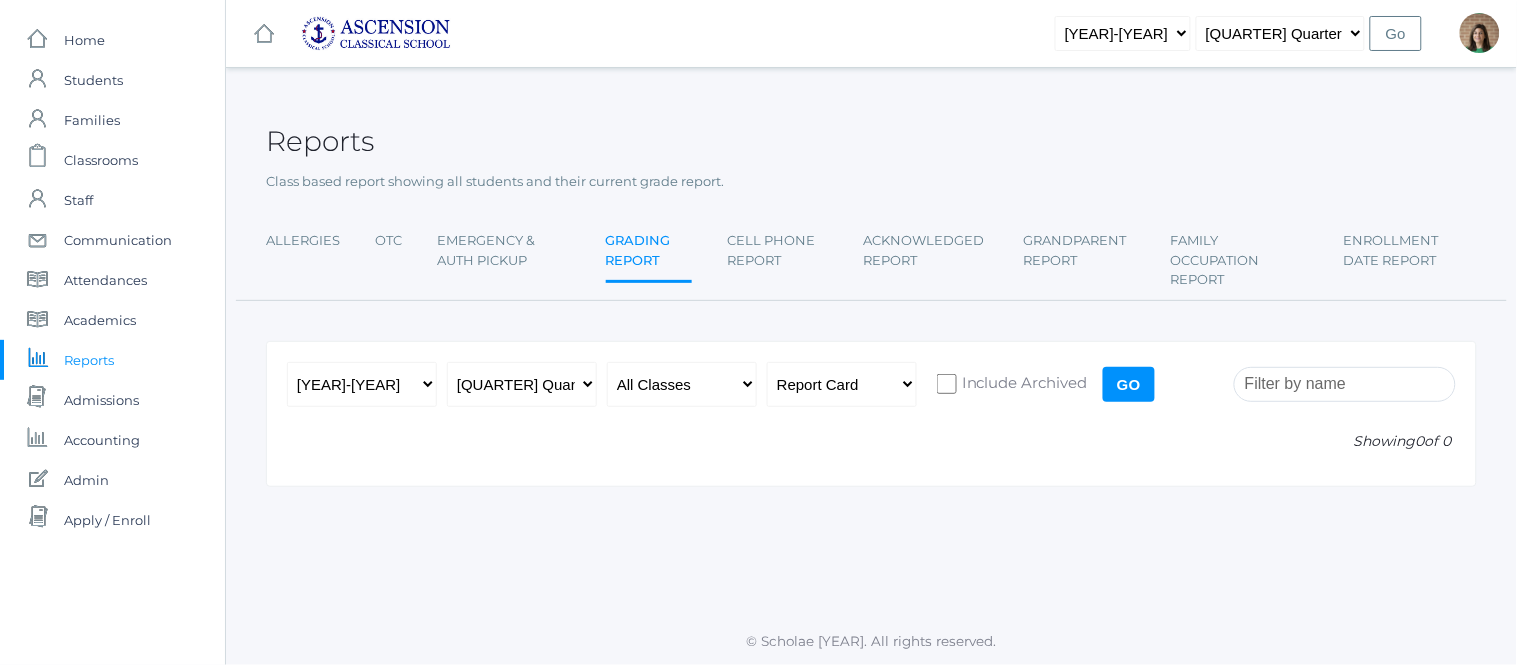 click on "Go" at bounding box center (1129, 384) 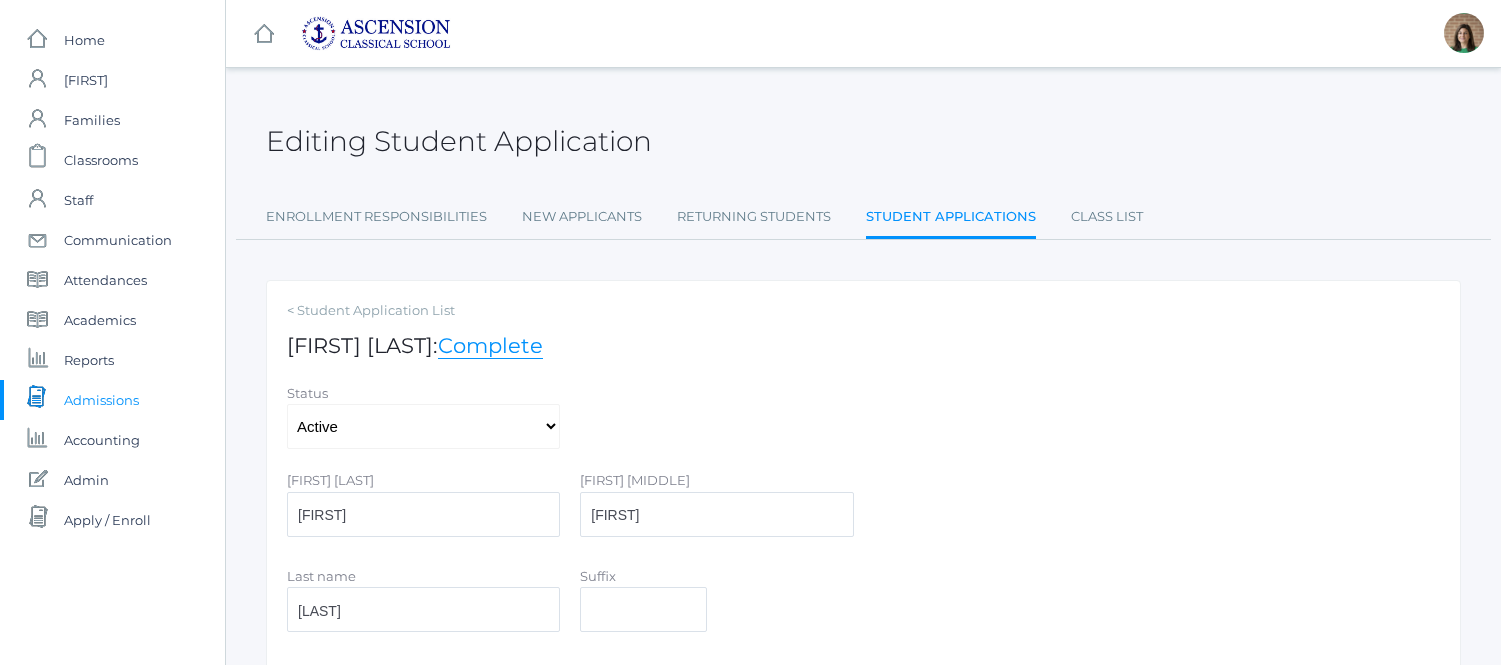 scroll, scrollTop: 0, scrollLeft: 0, axis: both 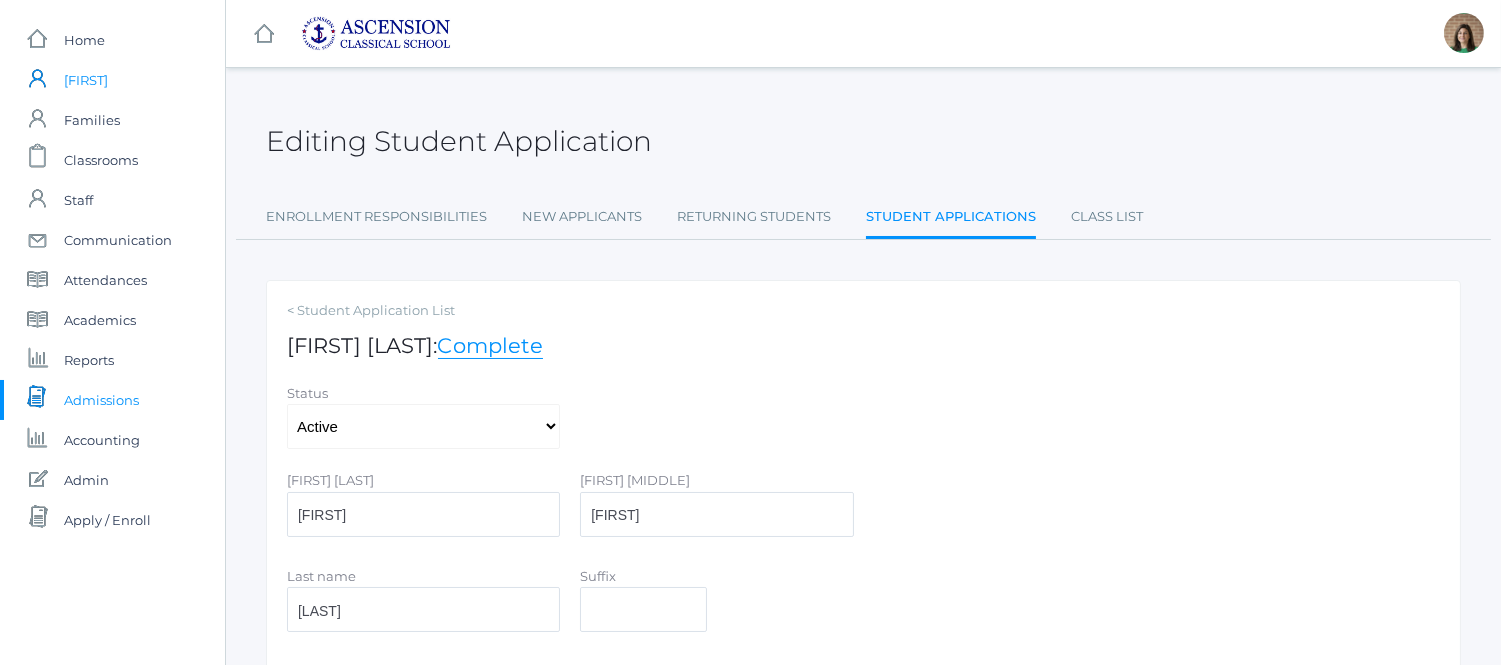 click on "[FIRST]" at bounding box center [86, 80] 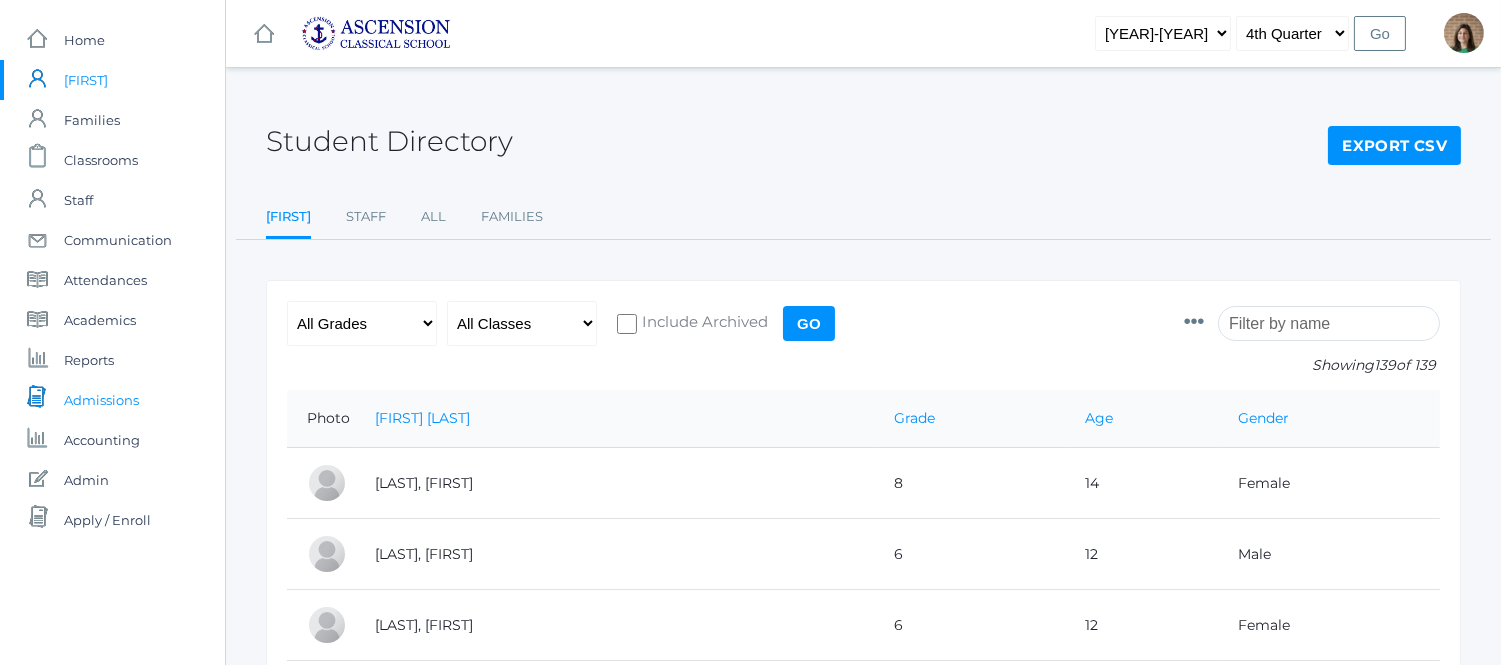 click on "Admissions" at bounding box center (101, 400) 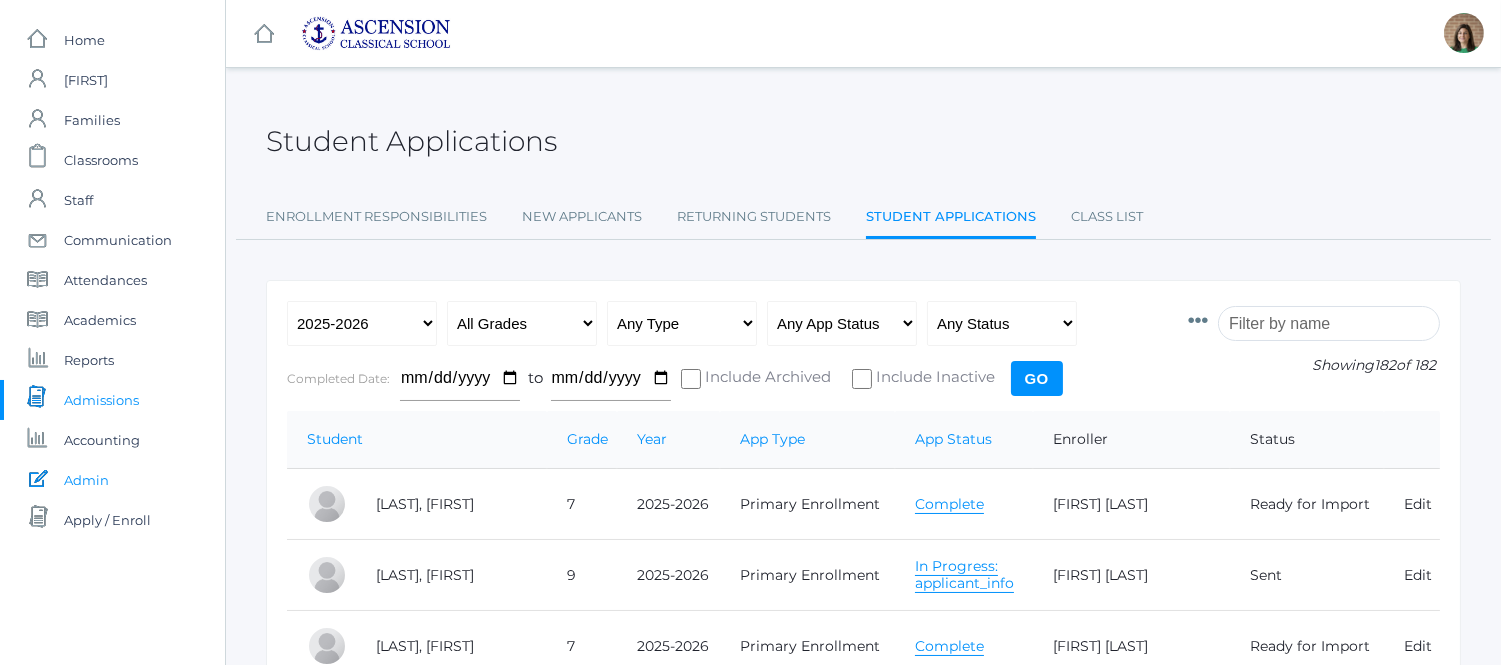 click on "Admin" at bounding box center (86, 480) 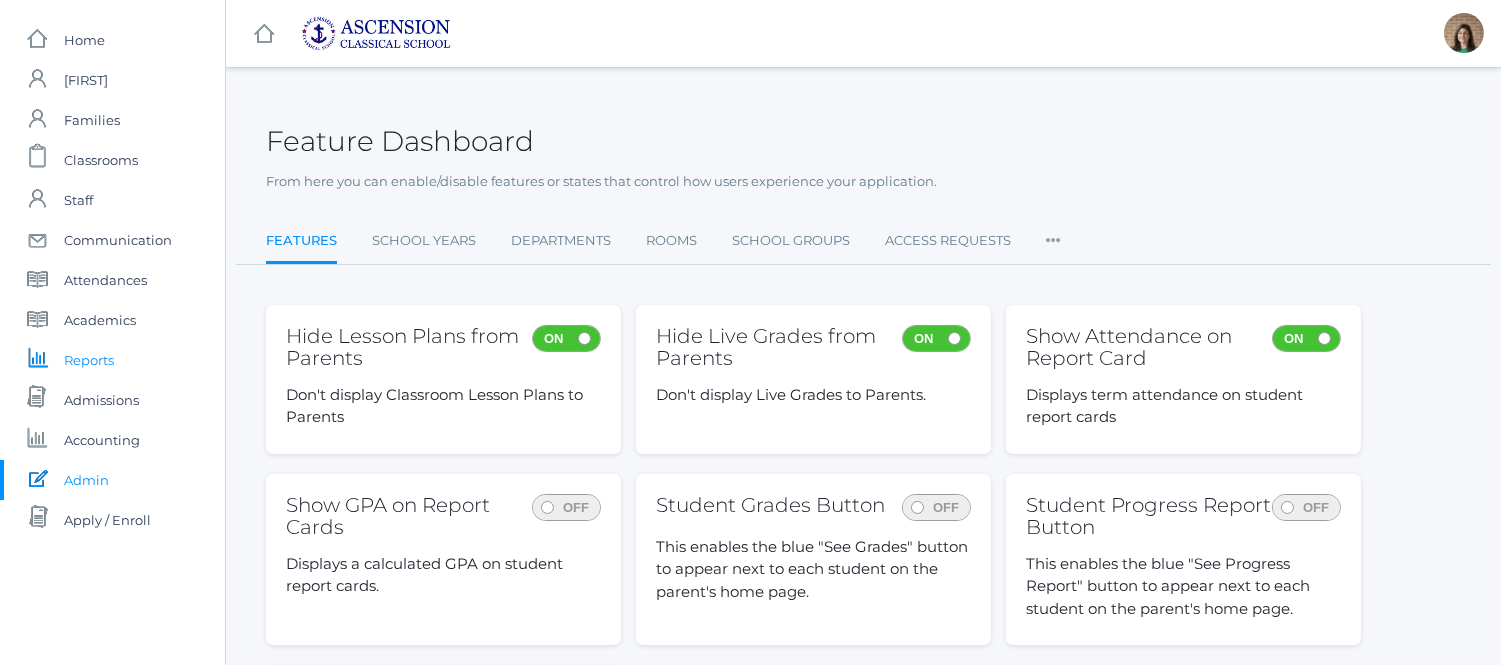 click on "Reports" at bounding box center [89, 360] 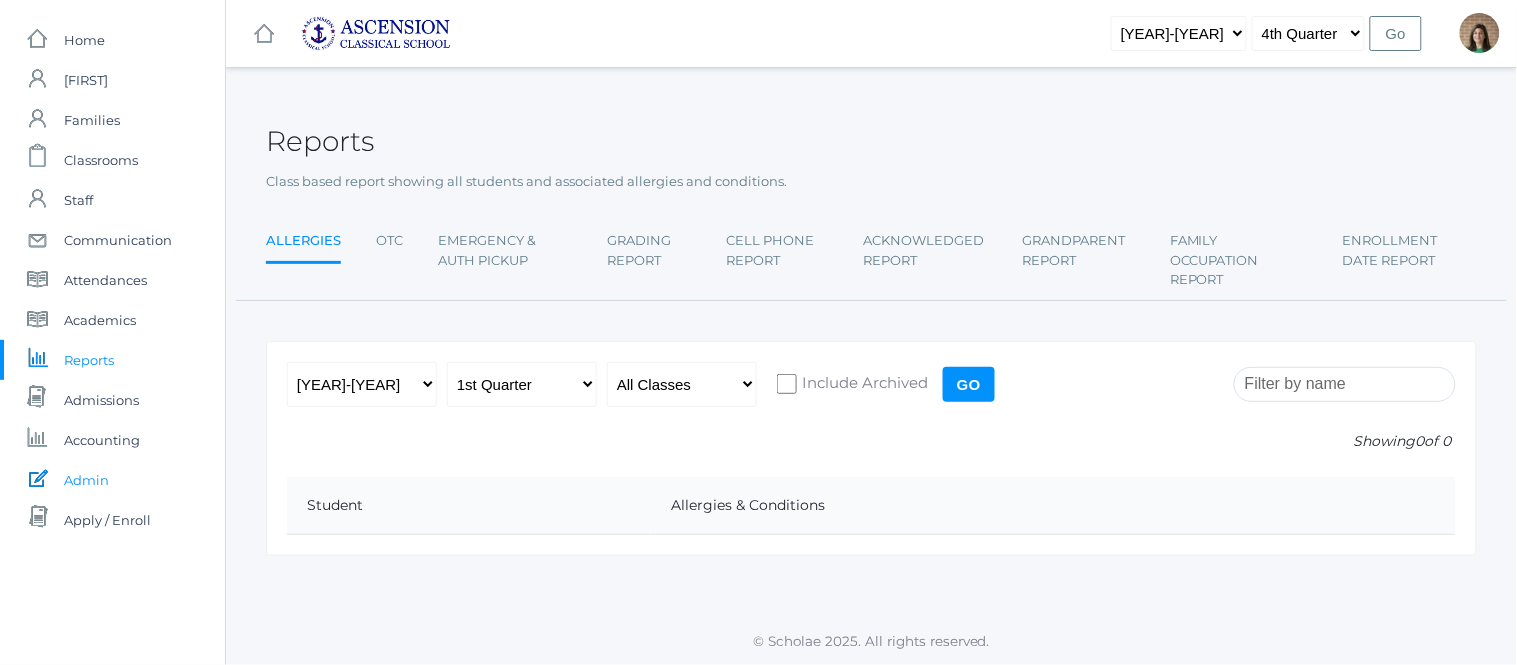 click on "Admin" at bounding box center [86, 480] 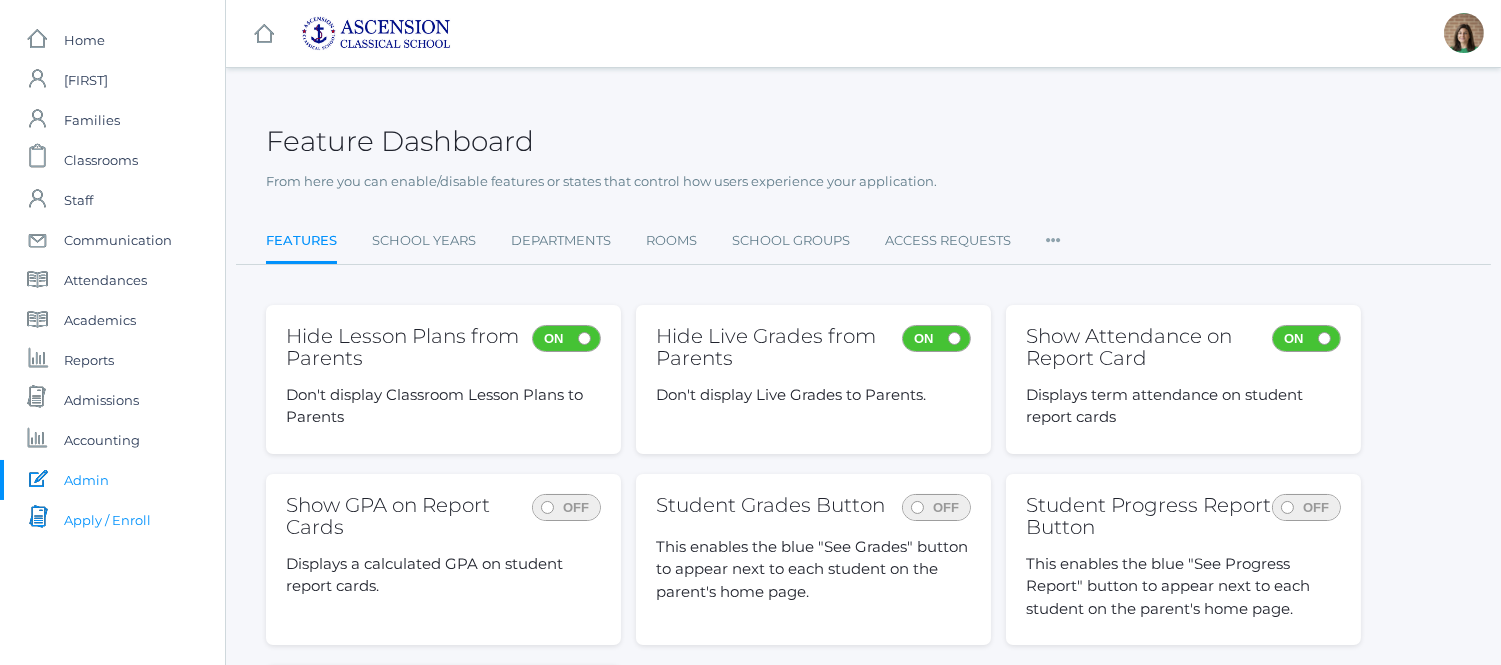 click on "Apply / Enroll" at bounding box center (107, 520) 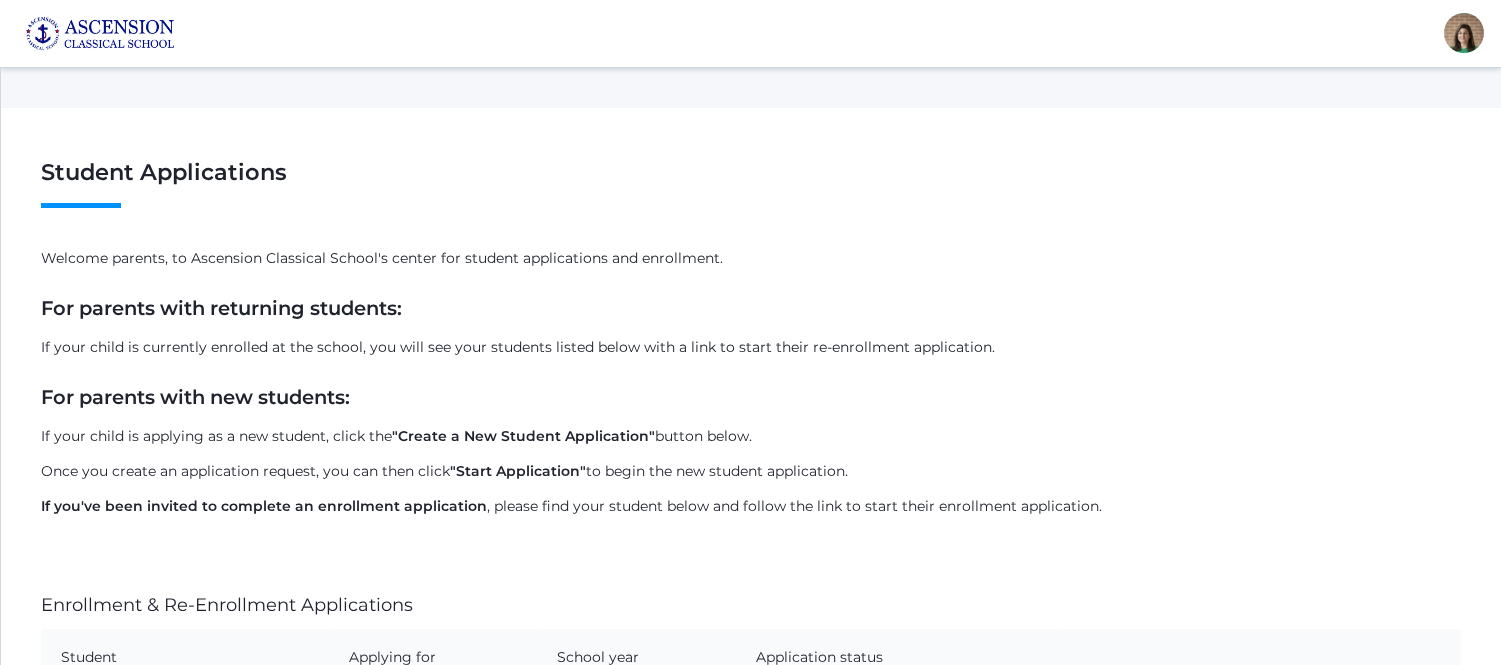 scroll, scrollTop: 0, scrollLeft: 0, axis: both 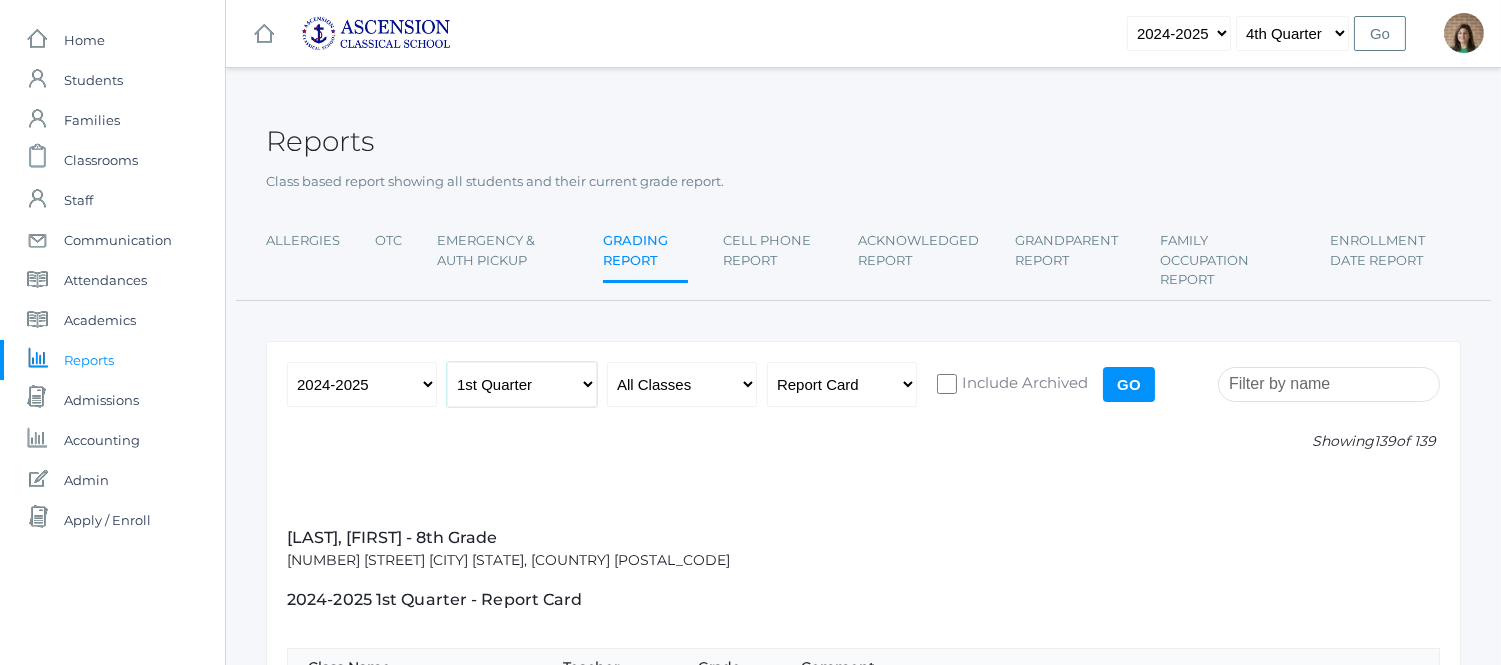 click on "1st Quarter
2nd Quarter
3rd Quarter
4th Quarter" at bounding box center (522, 384) 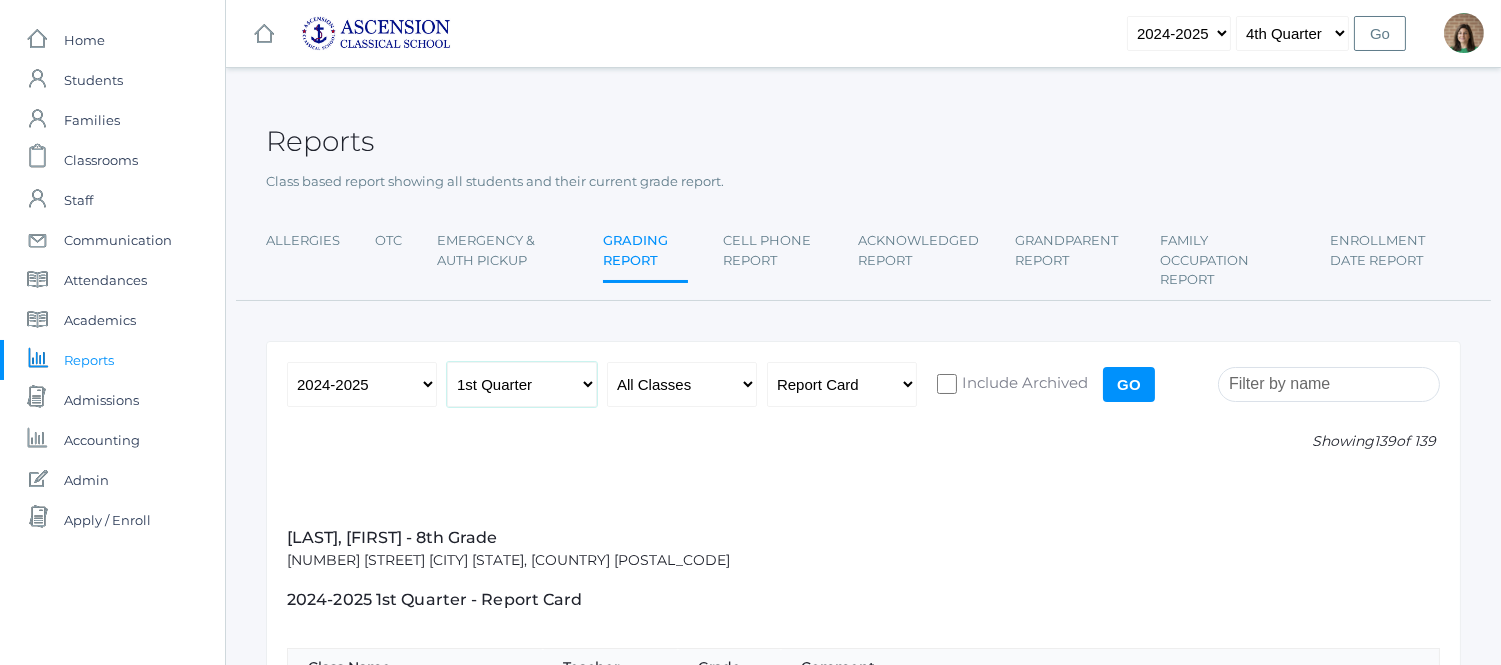 select on "2" 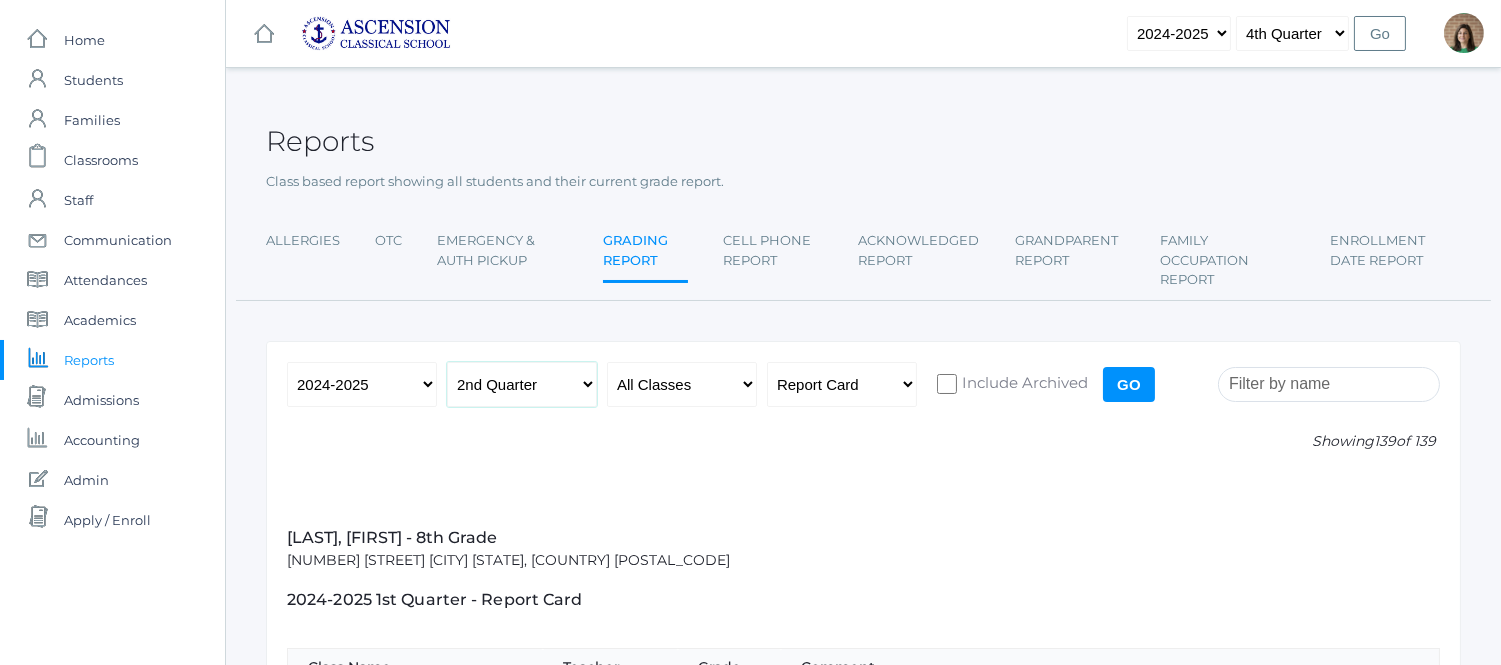 click on "1st Quarter
2nd Quarter
3rd Quarter
4th Quarter" at bounding box center [522, 384] 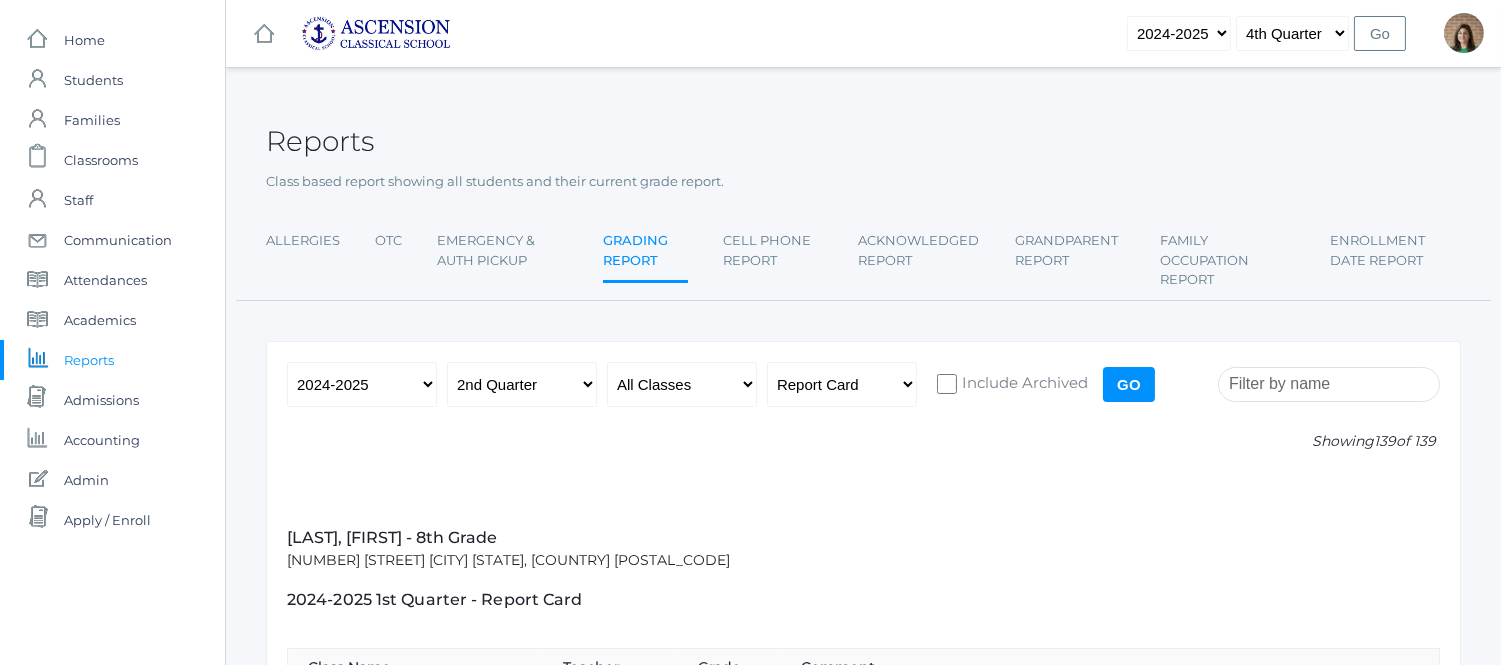 click on "Go" at bounding box center [1129, 384] 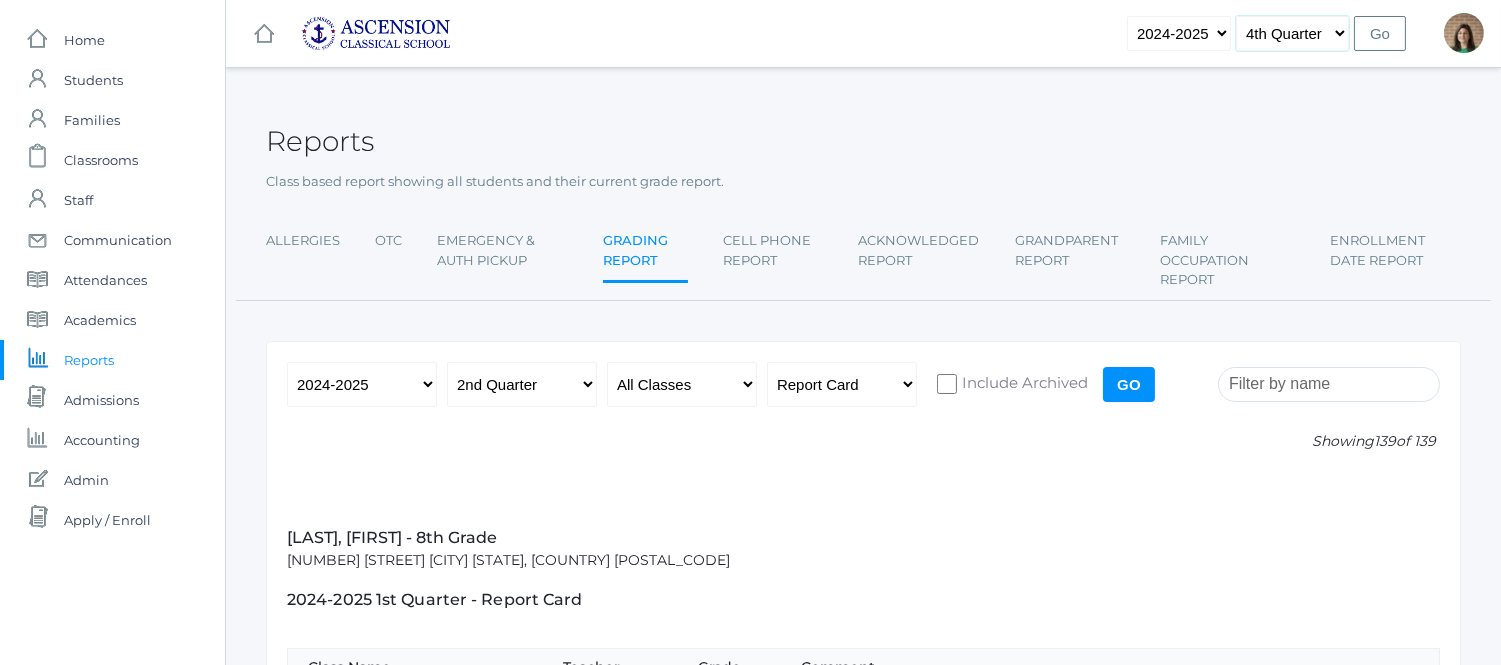 click on "1st Quarter
2nd Quarter
3rd Quarter
4th Quarter" at bounding box center (1292, 33) 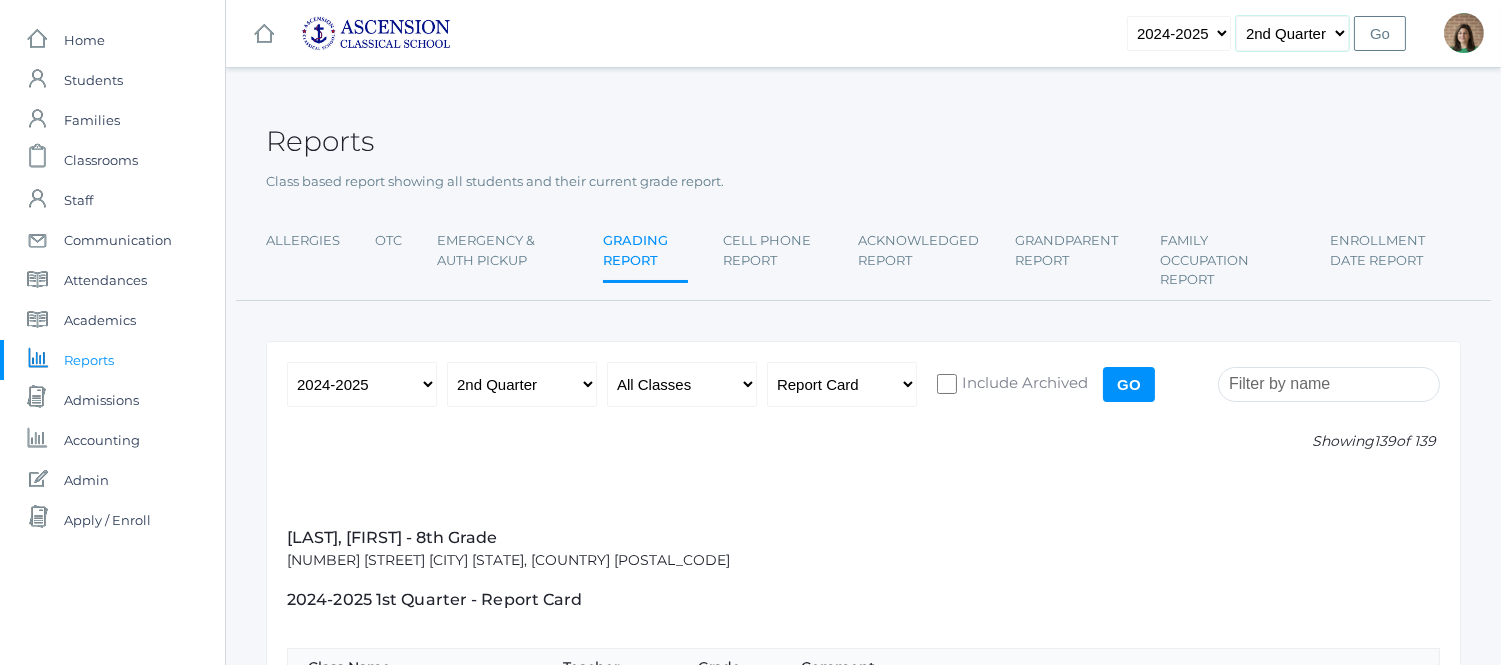 click on "1st Quarter
2nd Quarter
3rd Quarter
4th Quarter" at bounding box center (1292, 33) 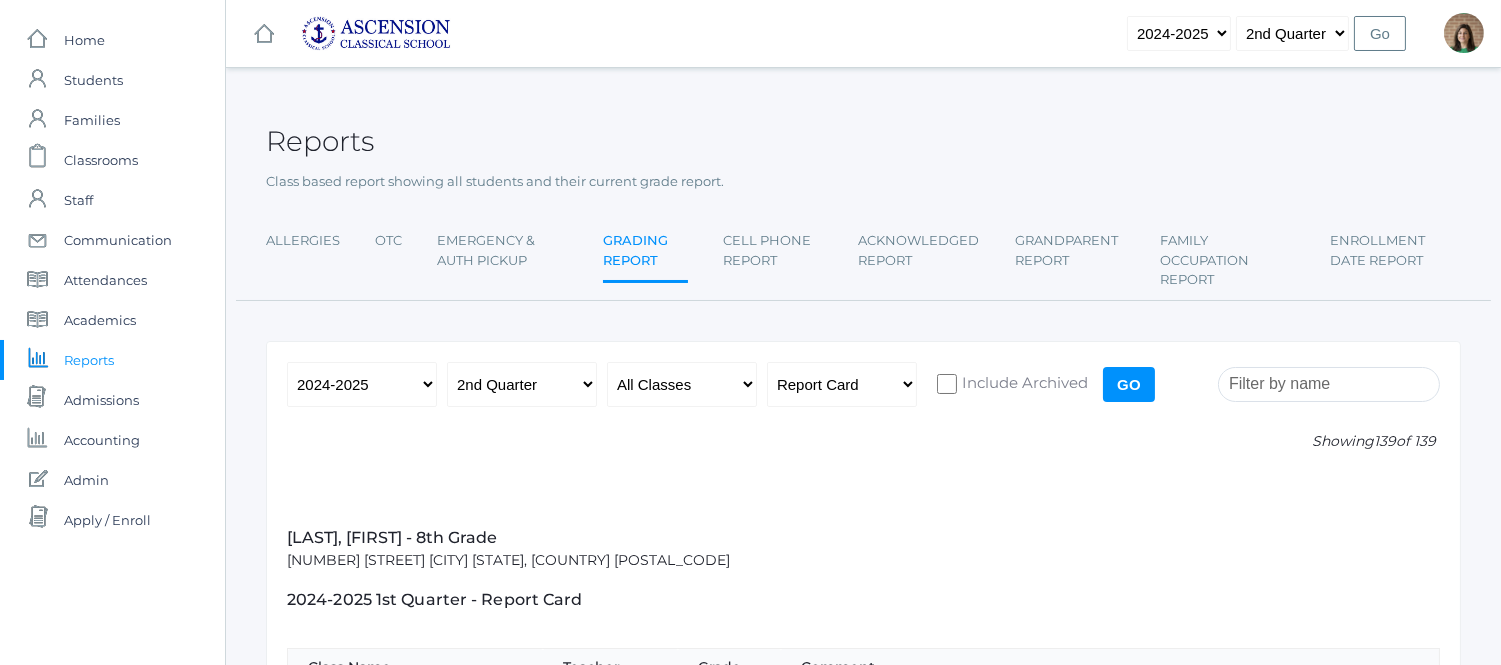 click on "Go" at bounding box center (1380, 33) 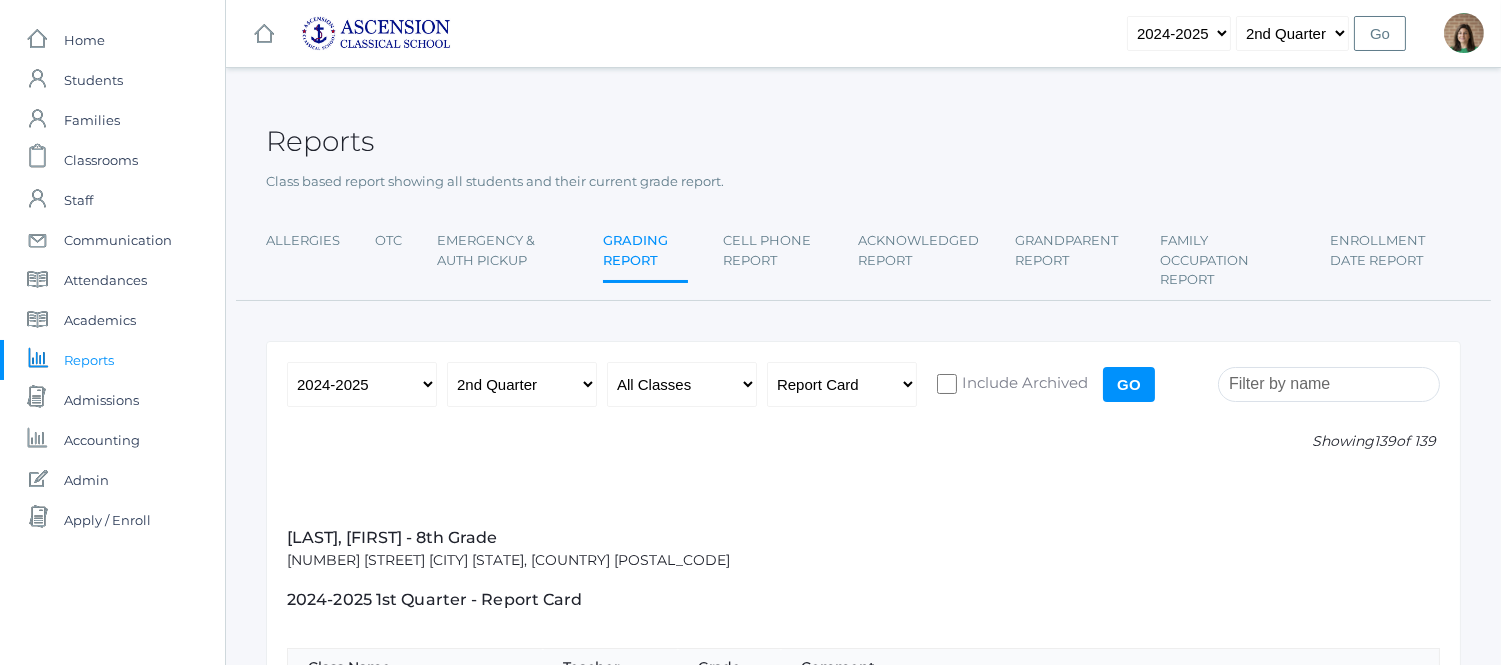 click on "Go" at bounding box center [1129, 384] 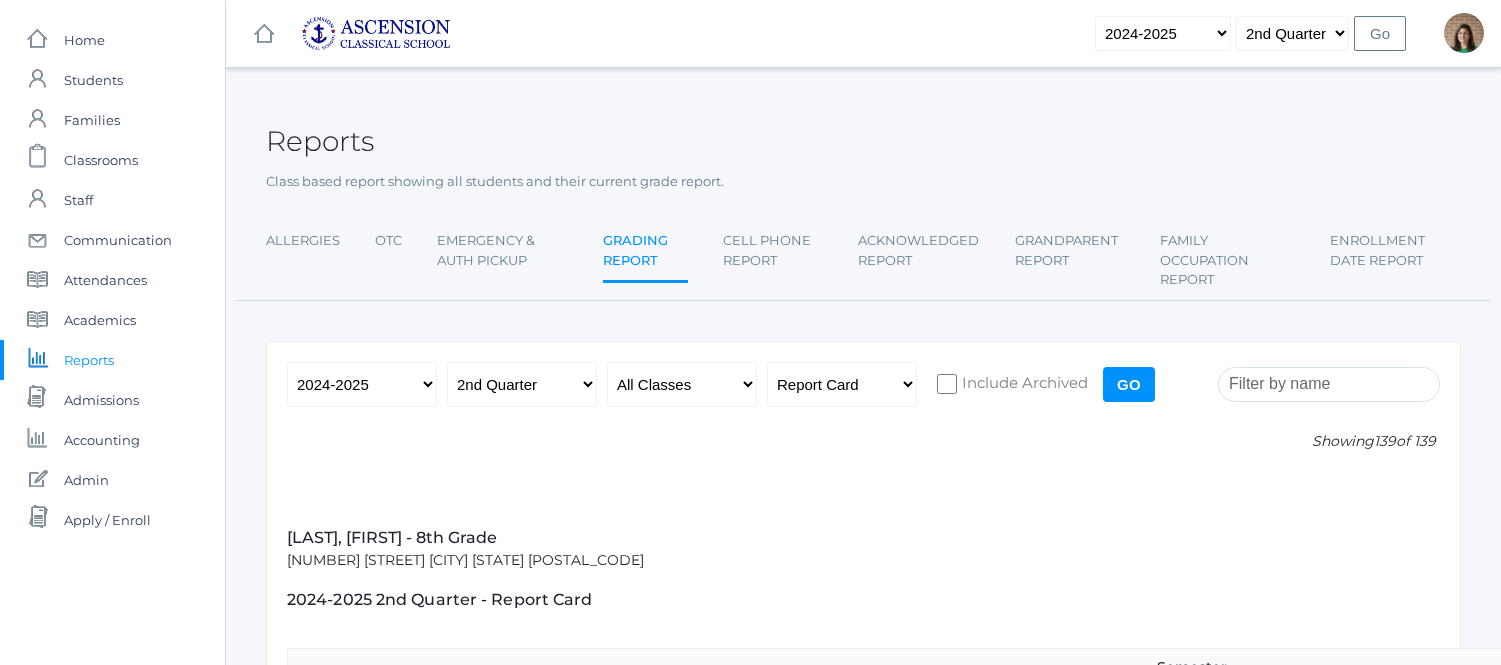 scroll, scrollTop: 0, scrollLeft: 0, axis: both 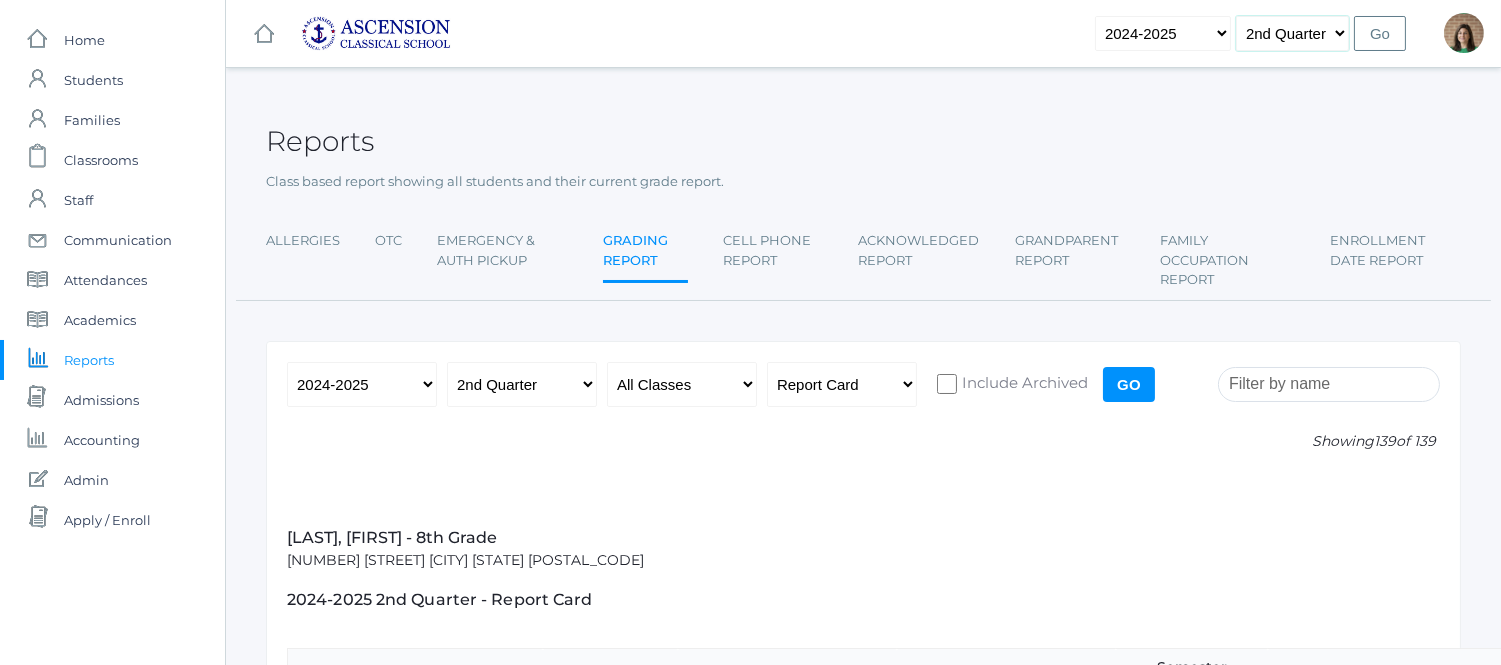 click on "1st Quarter
2nd Quarter
3rd Quarter
4th Quarter" at bounding box center [1292, 33] 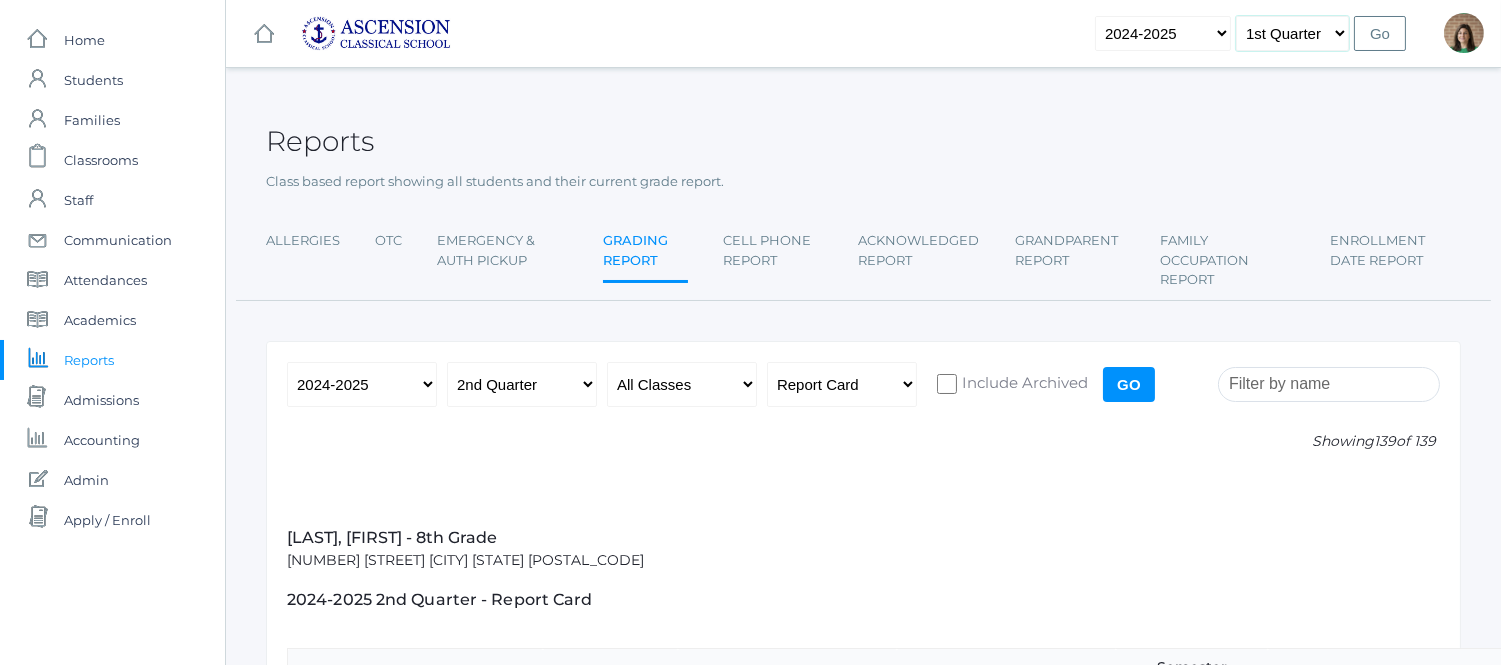 click on "1st Quarter
2nd Quarter
3rd Quarter
4th Quarter" at bounding box center (1292, 33) 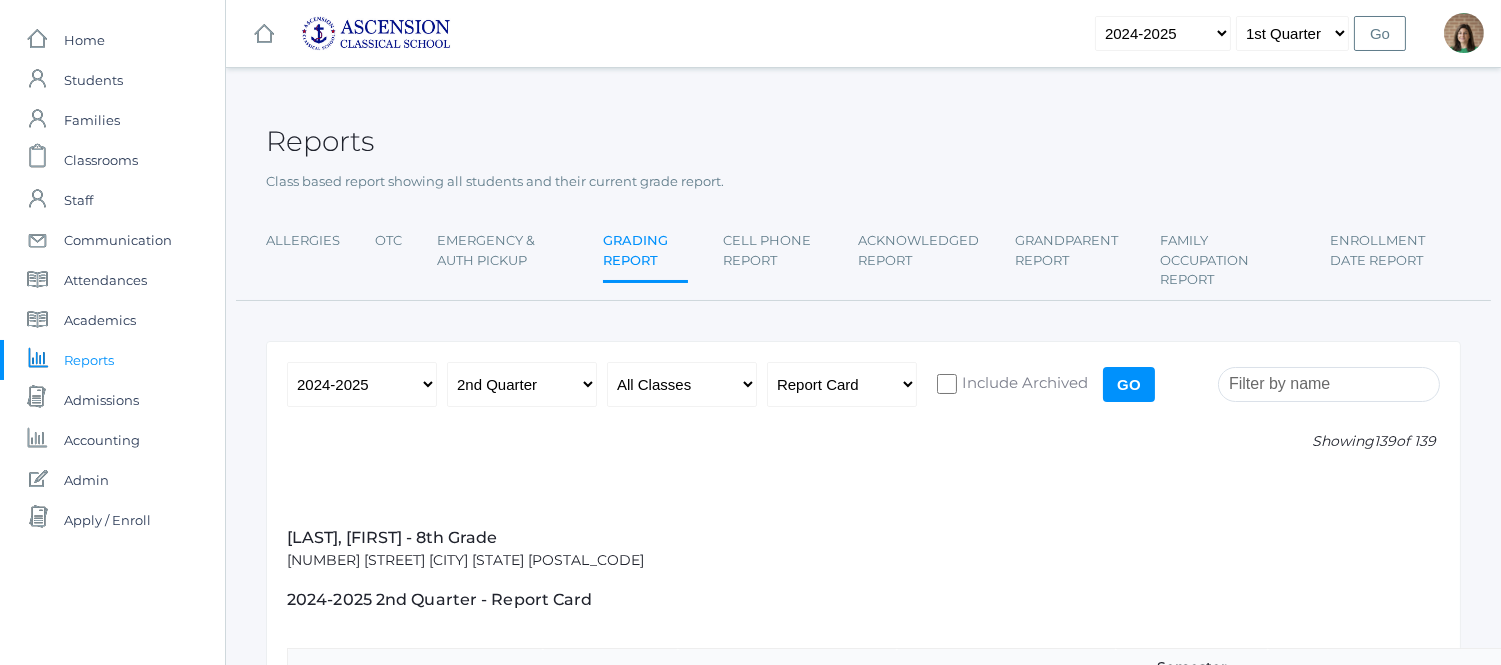 click on "Go" at bounding box center [1380, 33] 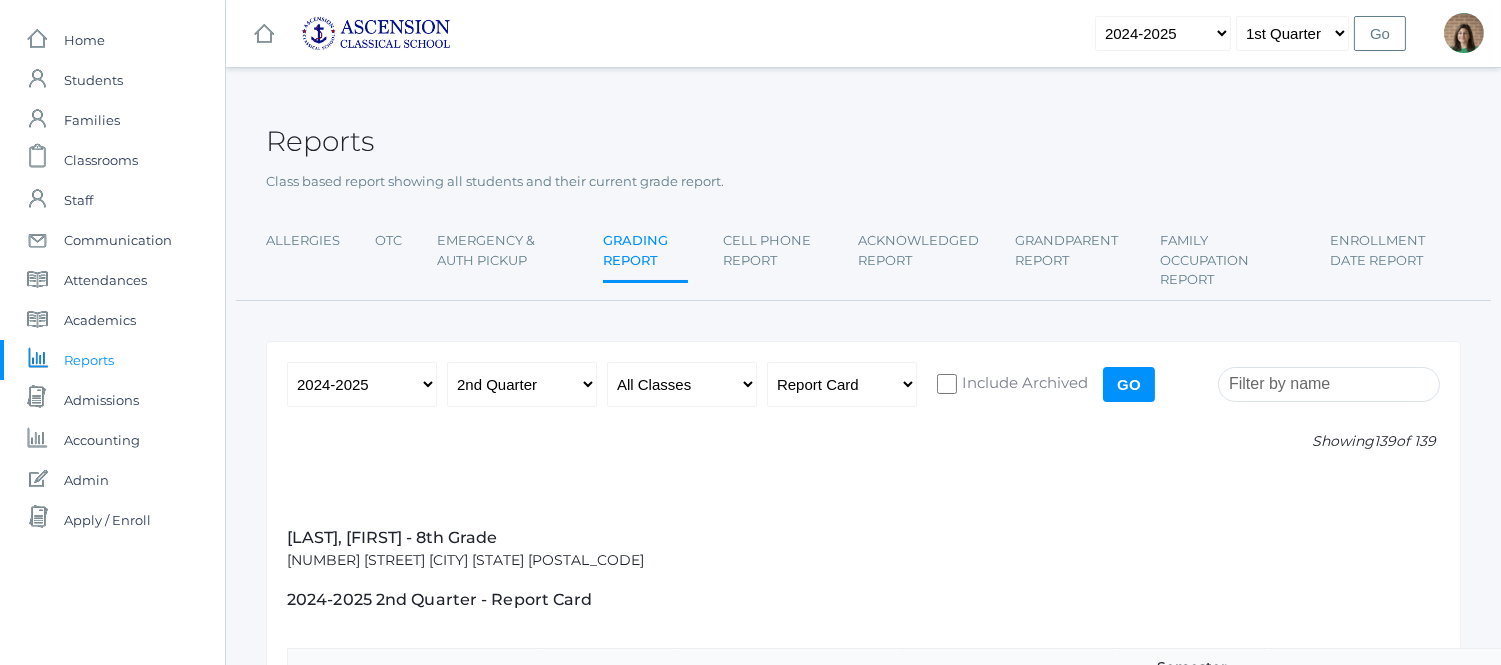 click on "Go" at bounding box center (1380, 33) 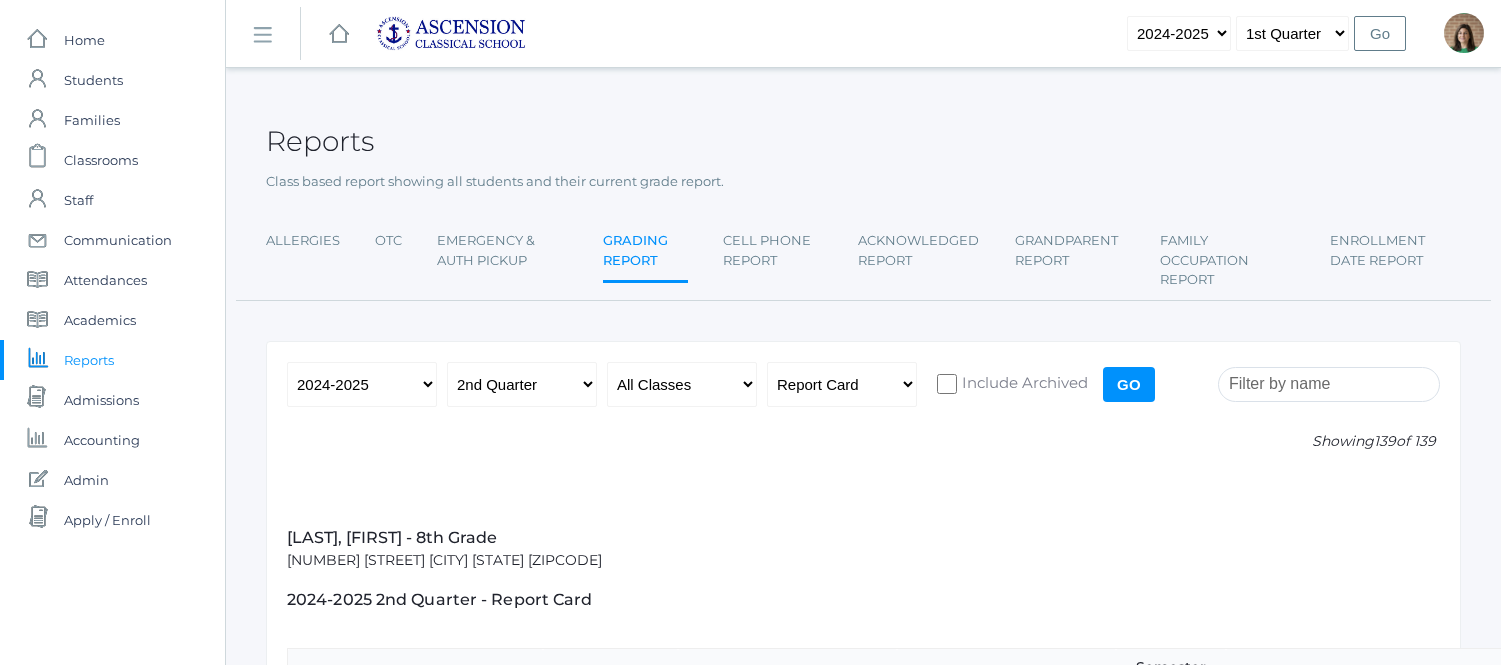 scroll, scrollTop: 0, scrollLeft: 0, axis: both 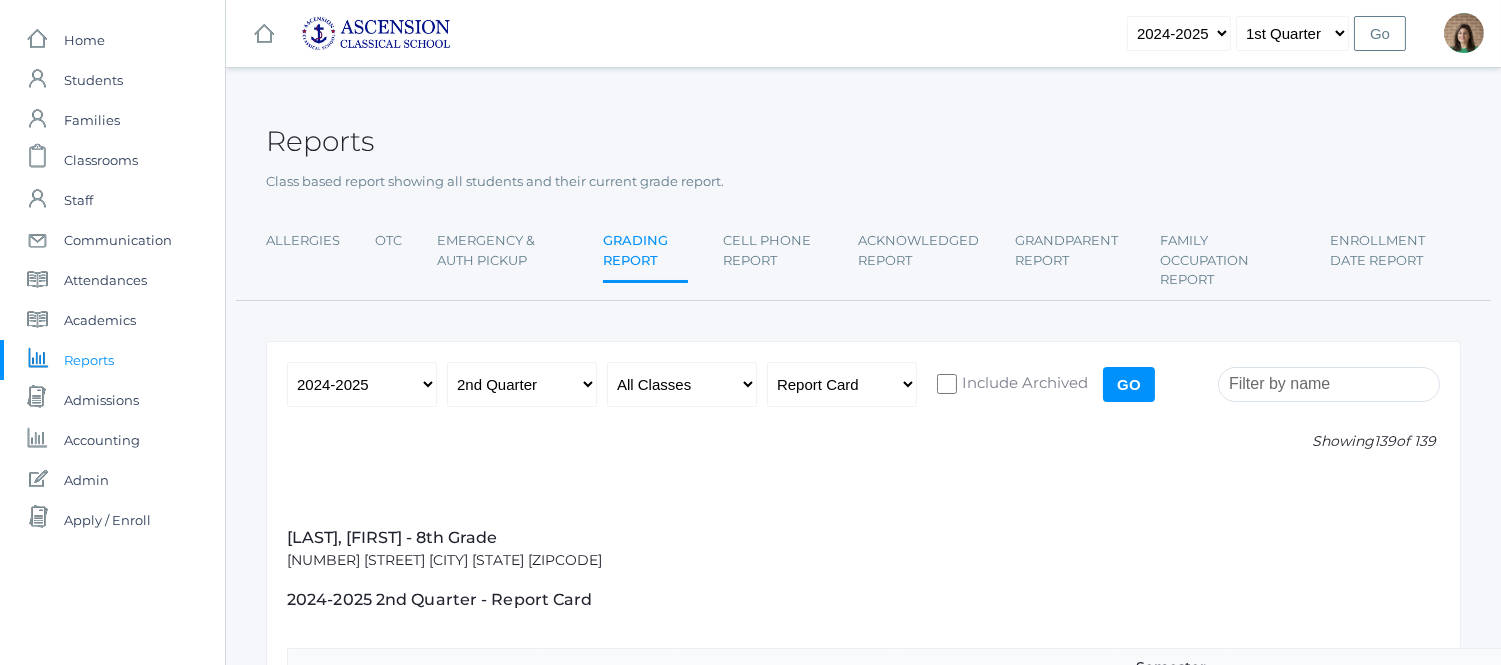 click on "Go" at bounding box center [1129, 384] 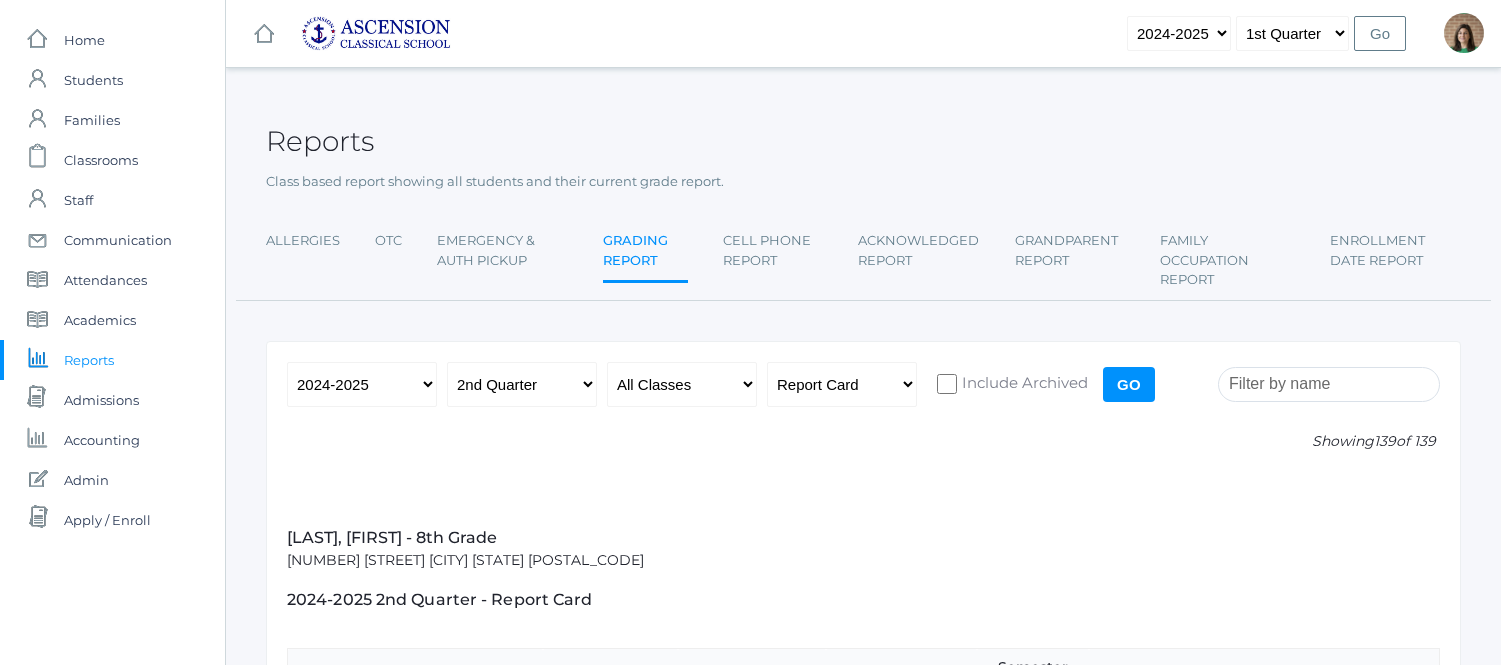scroll, scrollTop: 0, scrollLeft: 0, axis: both 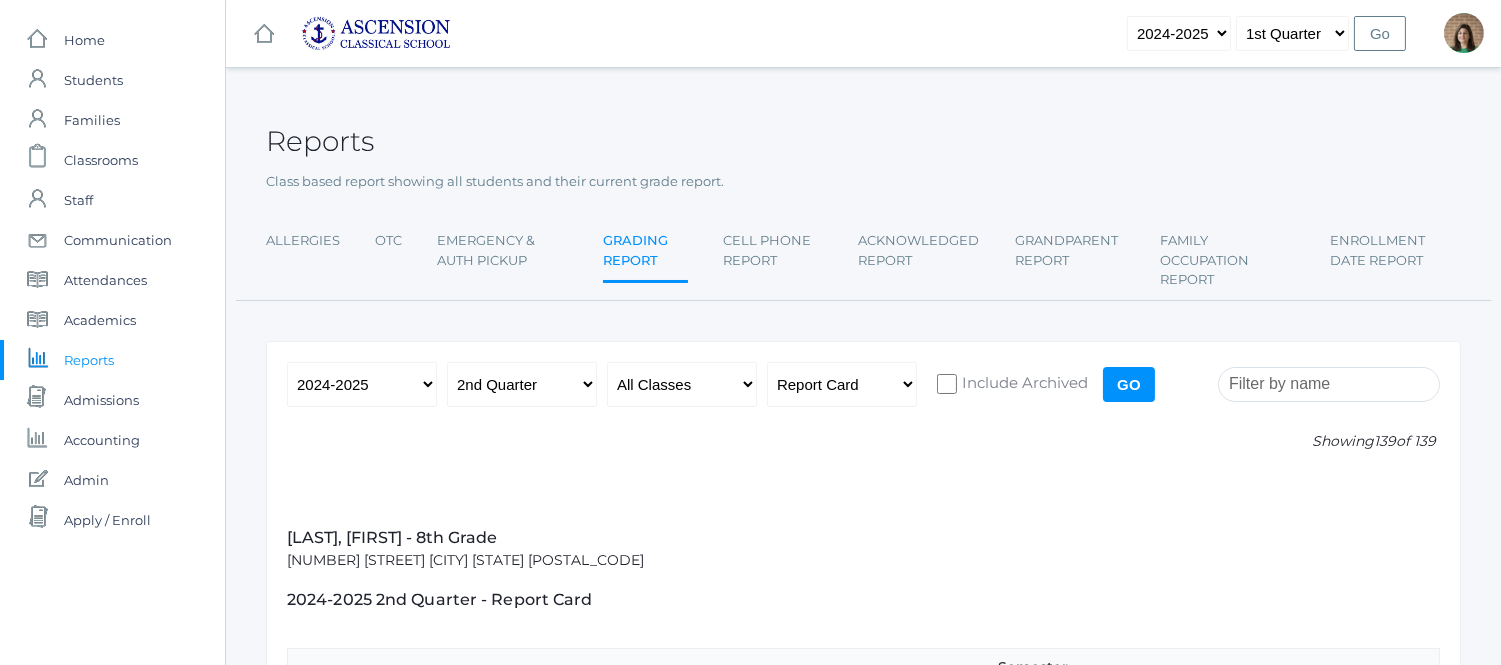 click on "Go" at bounding box center (1380, 33) 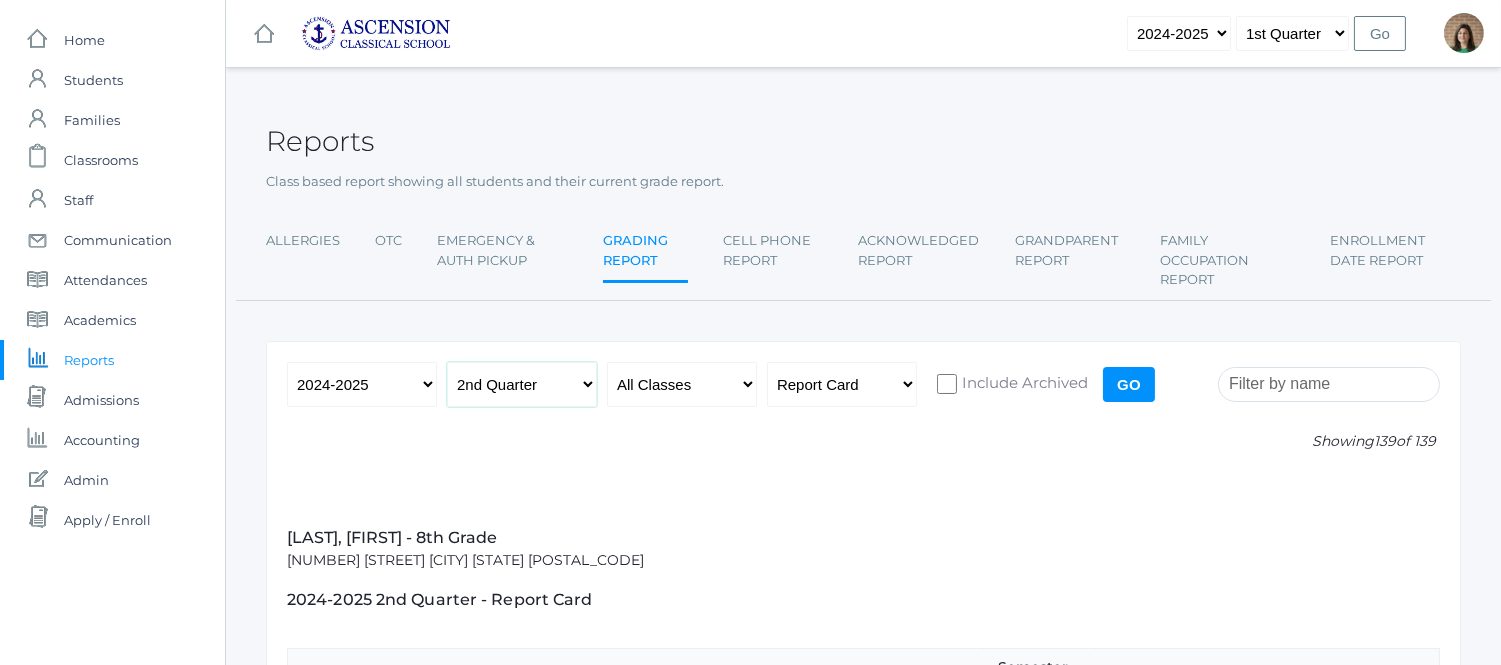 click on "1st Quarter
2nd Quarter
3rd Quarter
4th Quarter" at bounding box center [522, 384] 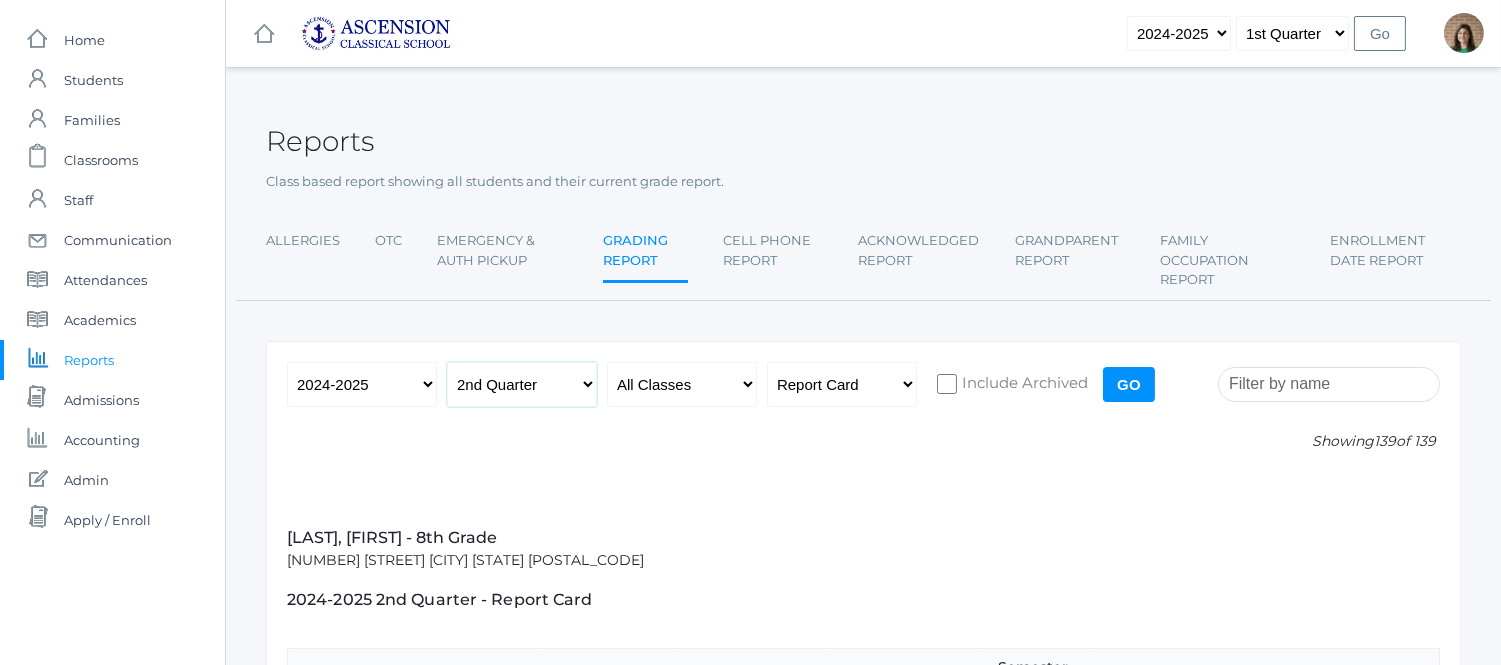 select on "1" 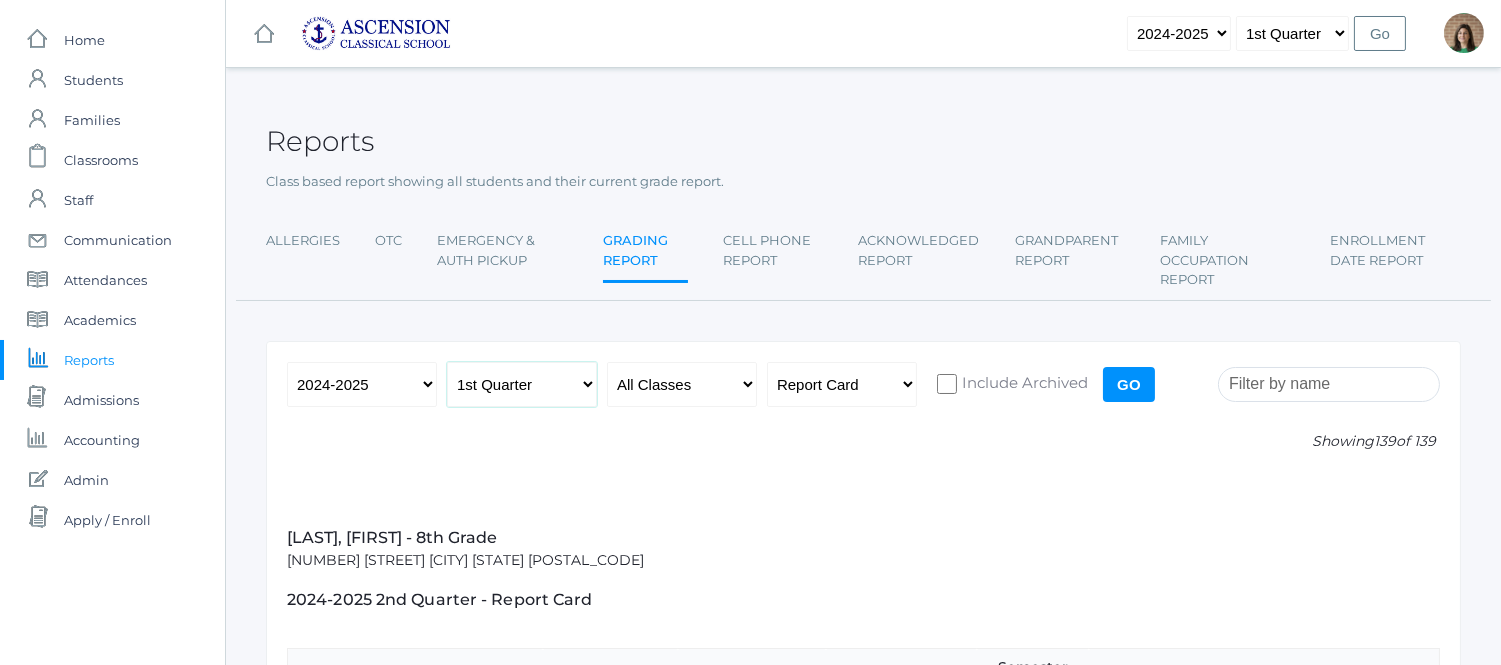 click on "1st Quarter
2nd Quarter
3rd Quarter
4th Quarter" at bounding box center (522, 384) 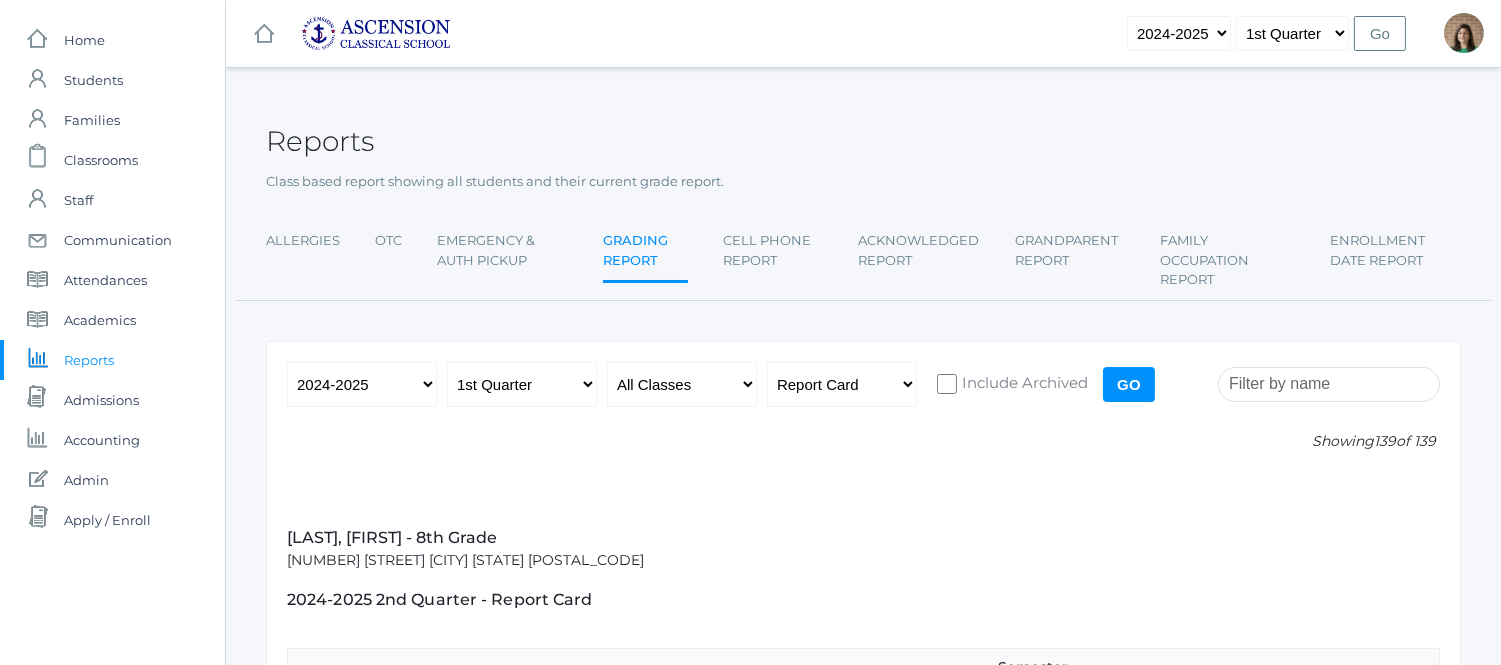 click on "Go" at bounding box center (1129, 384) 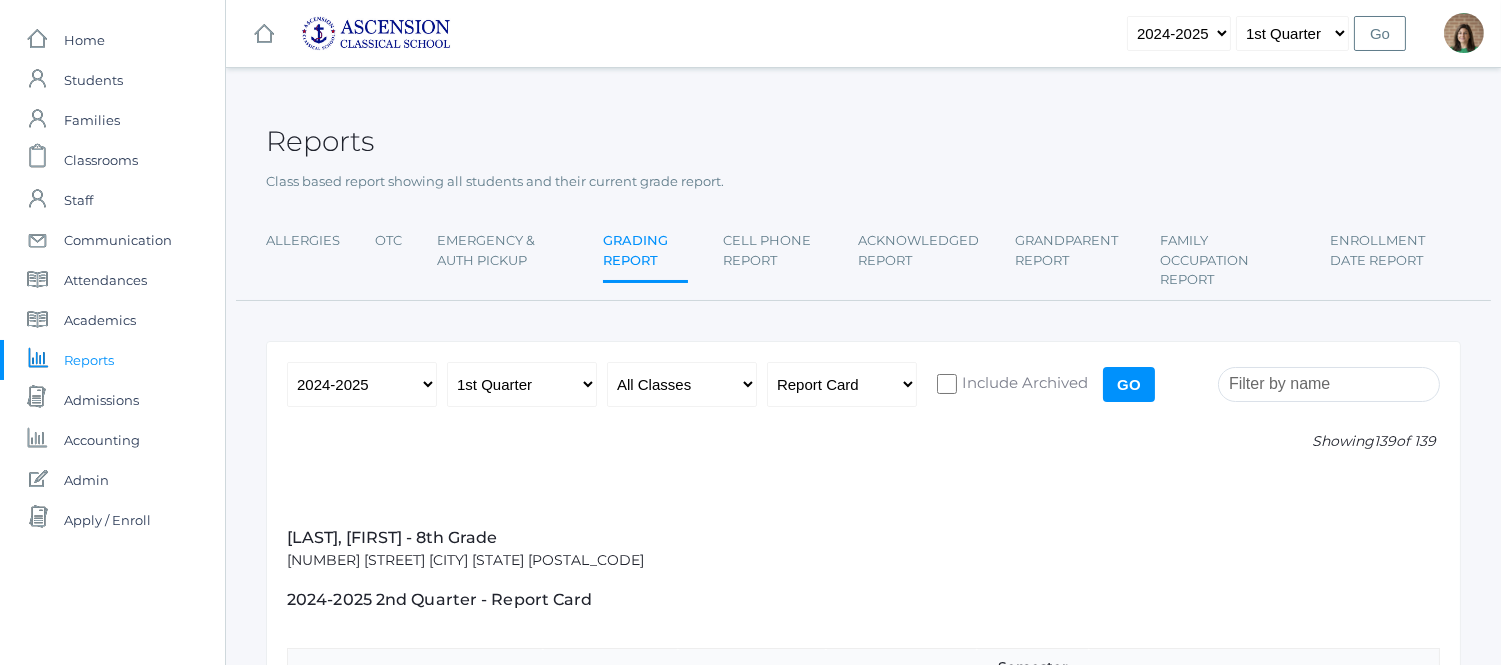 drag, startPoint x: 1130, startPoint y: 380, endPoint x: 1126, endPoint y: 370, distance: 10.770329 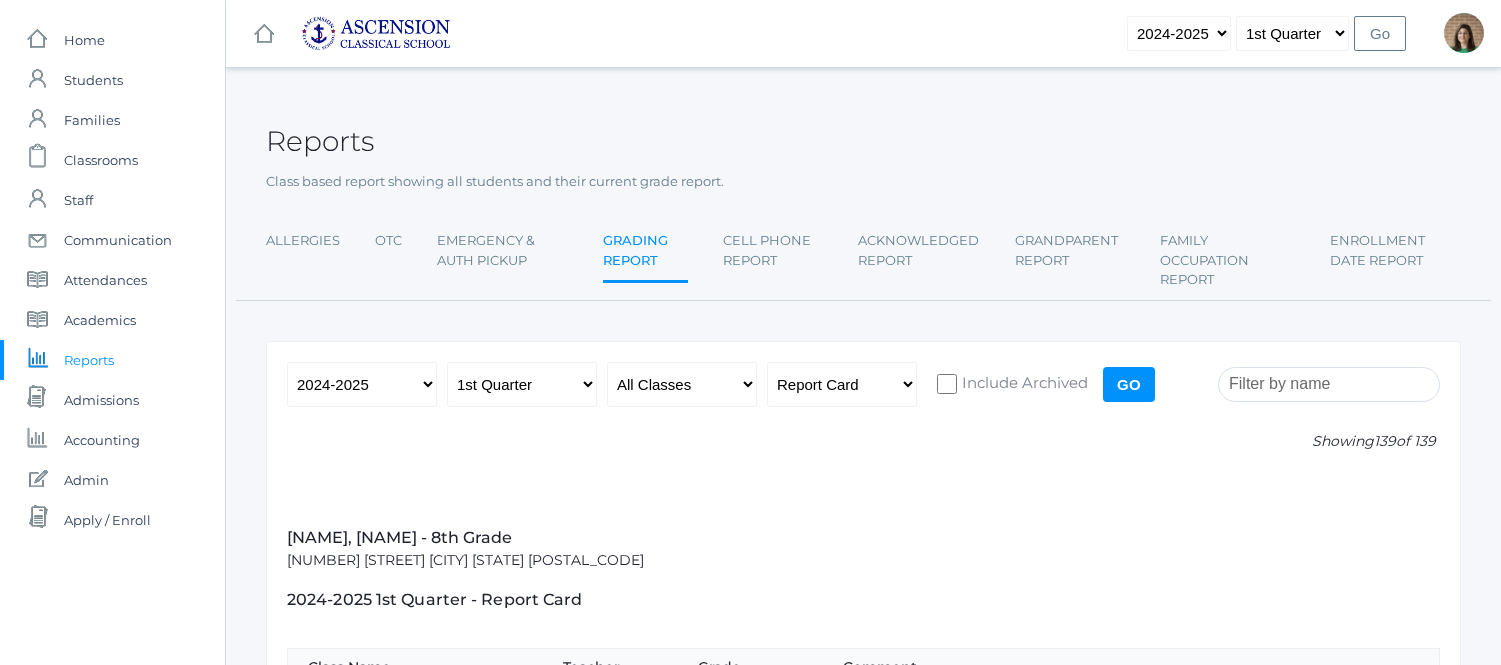 scroll, scrollTop: 0, scrollLeft: 0, axis: both 